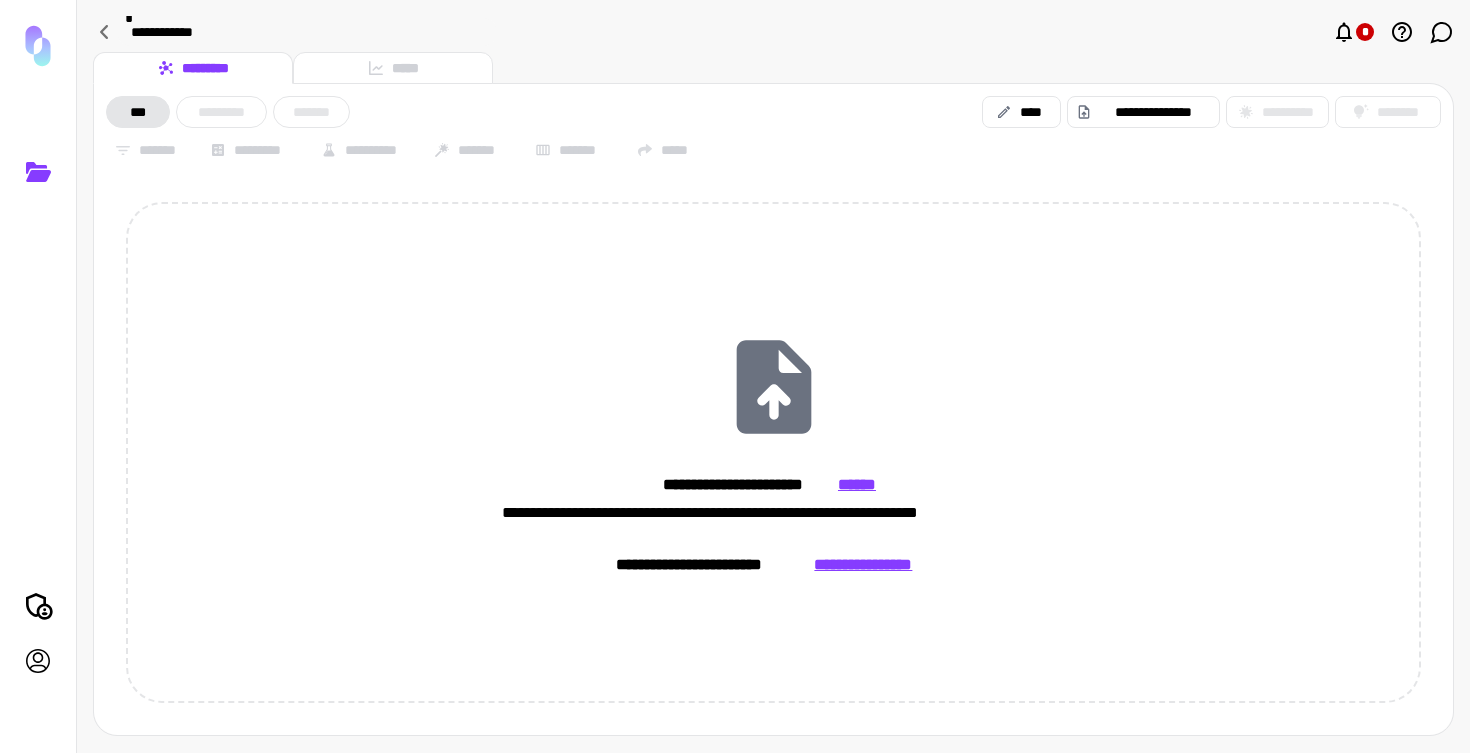 scroll, scrollTop: 0, scrollLeft: 0, axis: both 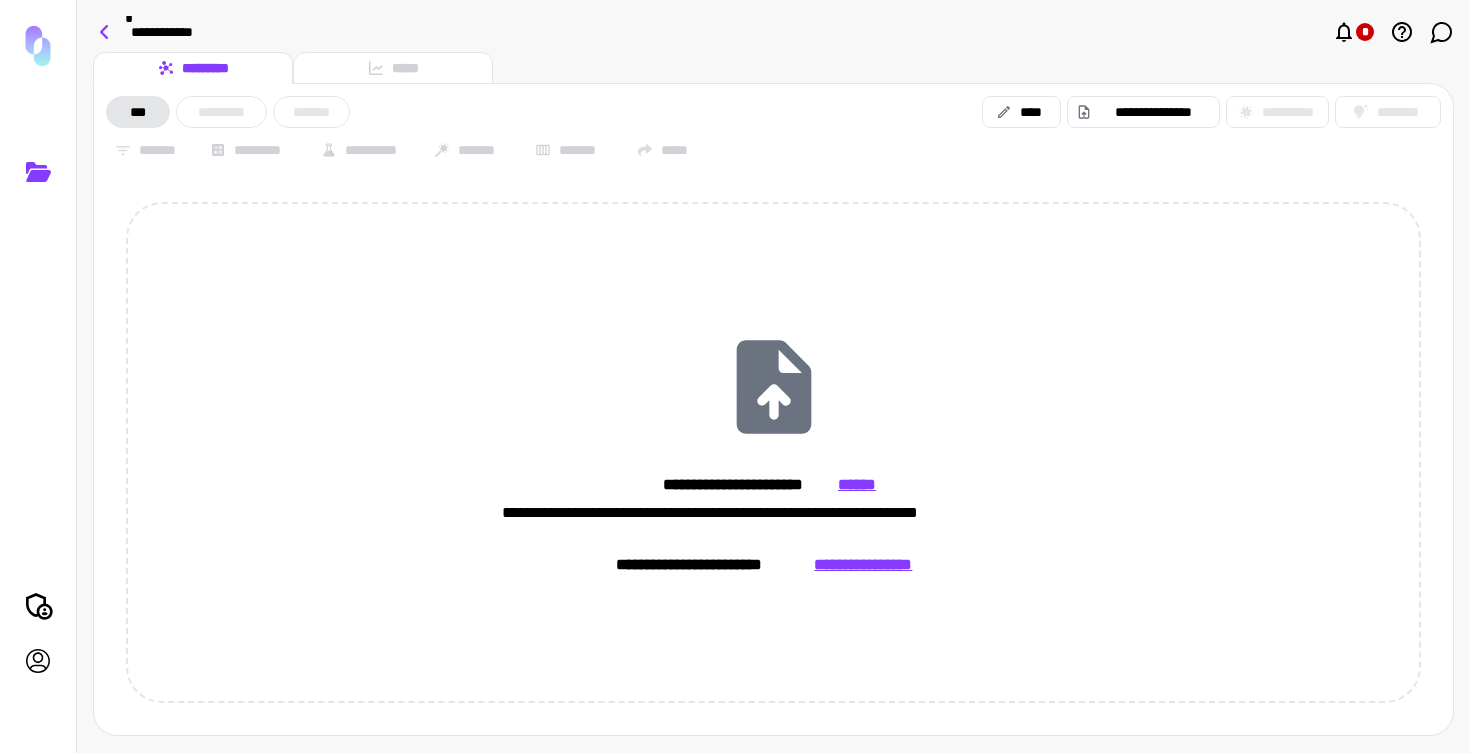 click 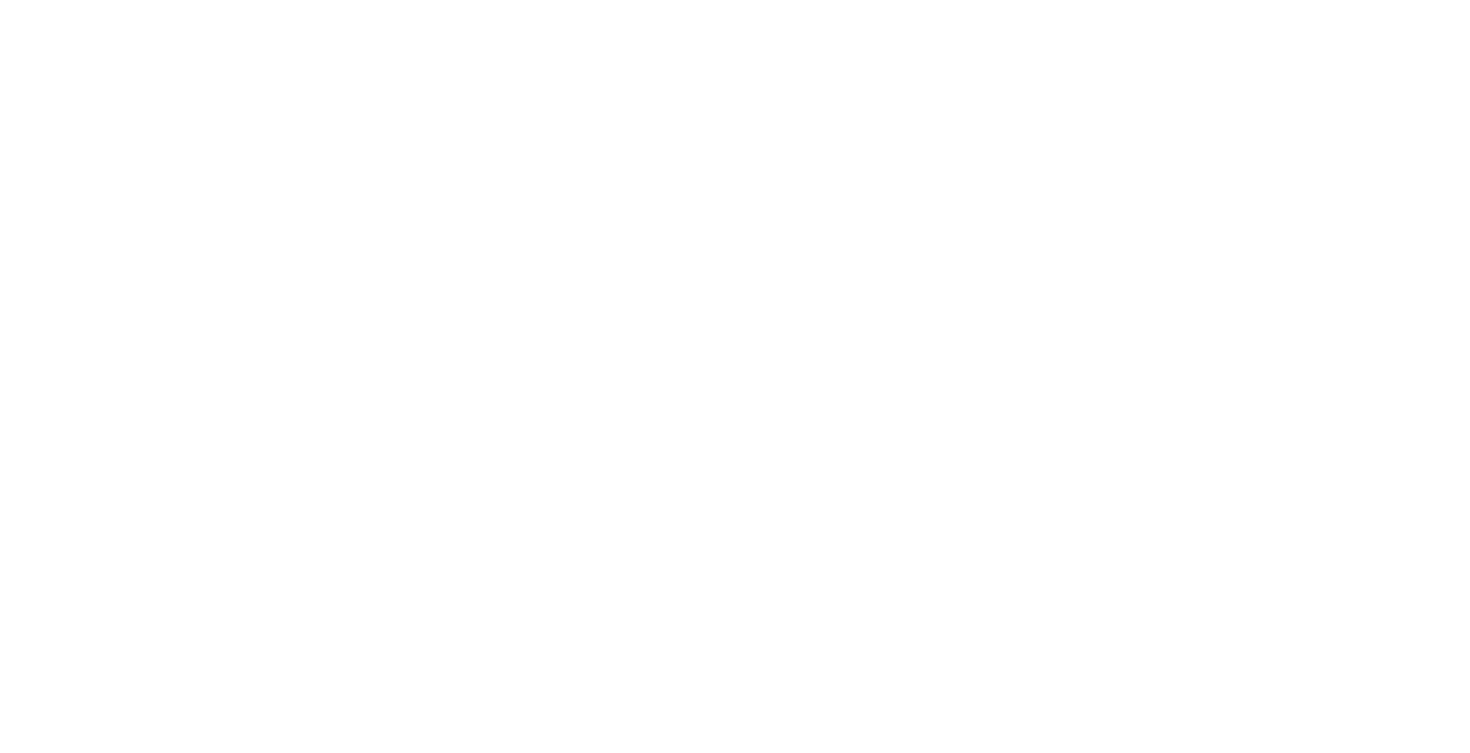 scroll, scrollTop: 0, scrollLeft: 0, axis: both 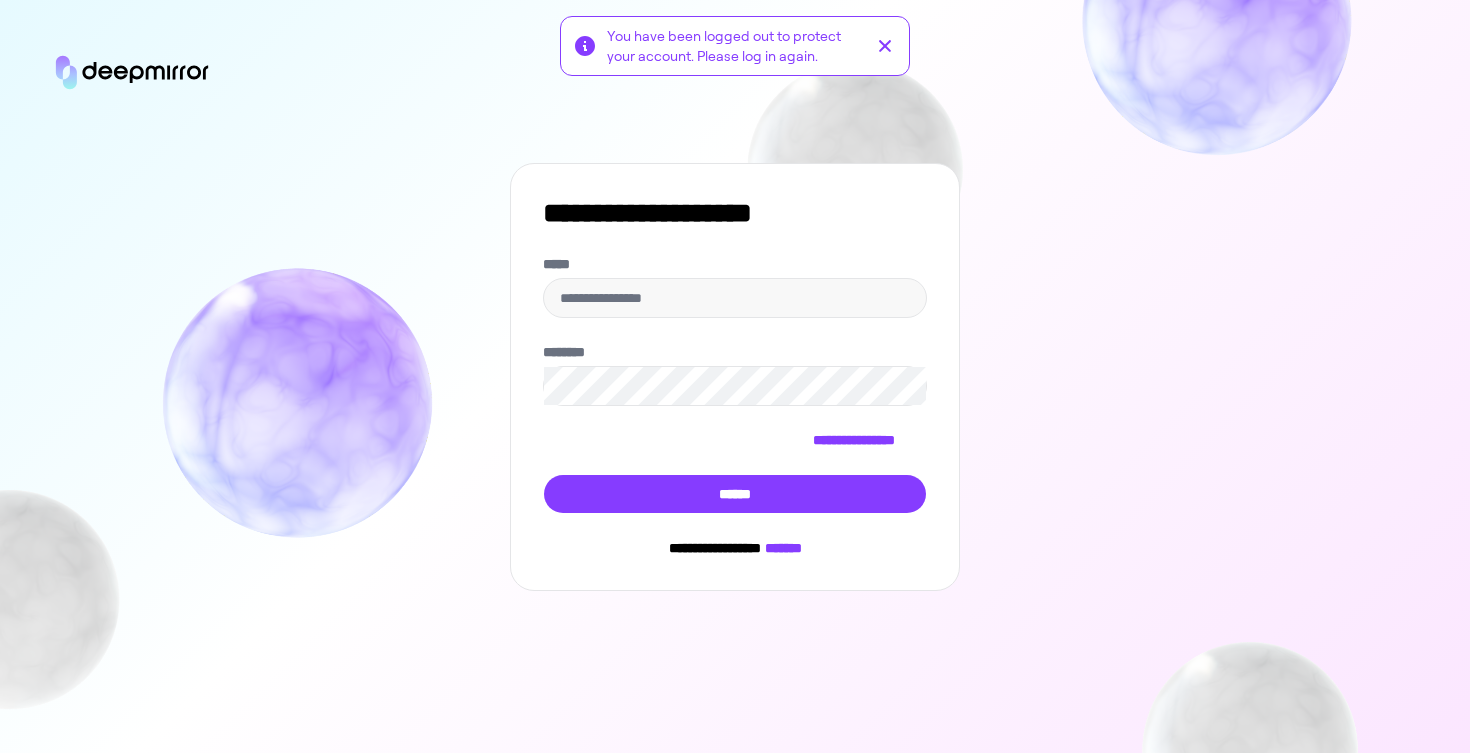click on "**********" at bounding box center (735, 384) 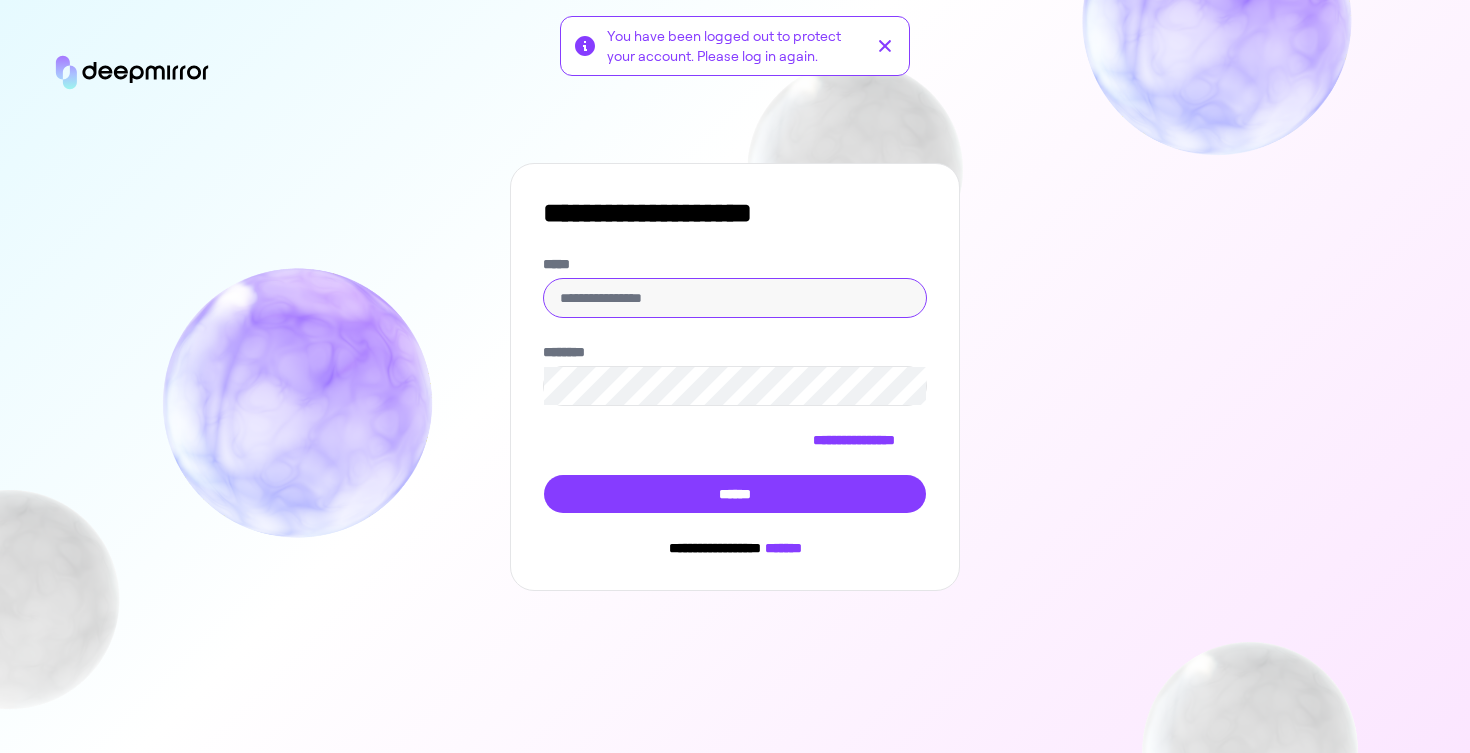 click on "*****" at bounding box center (735, 298) 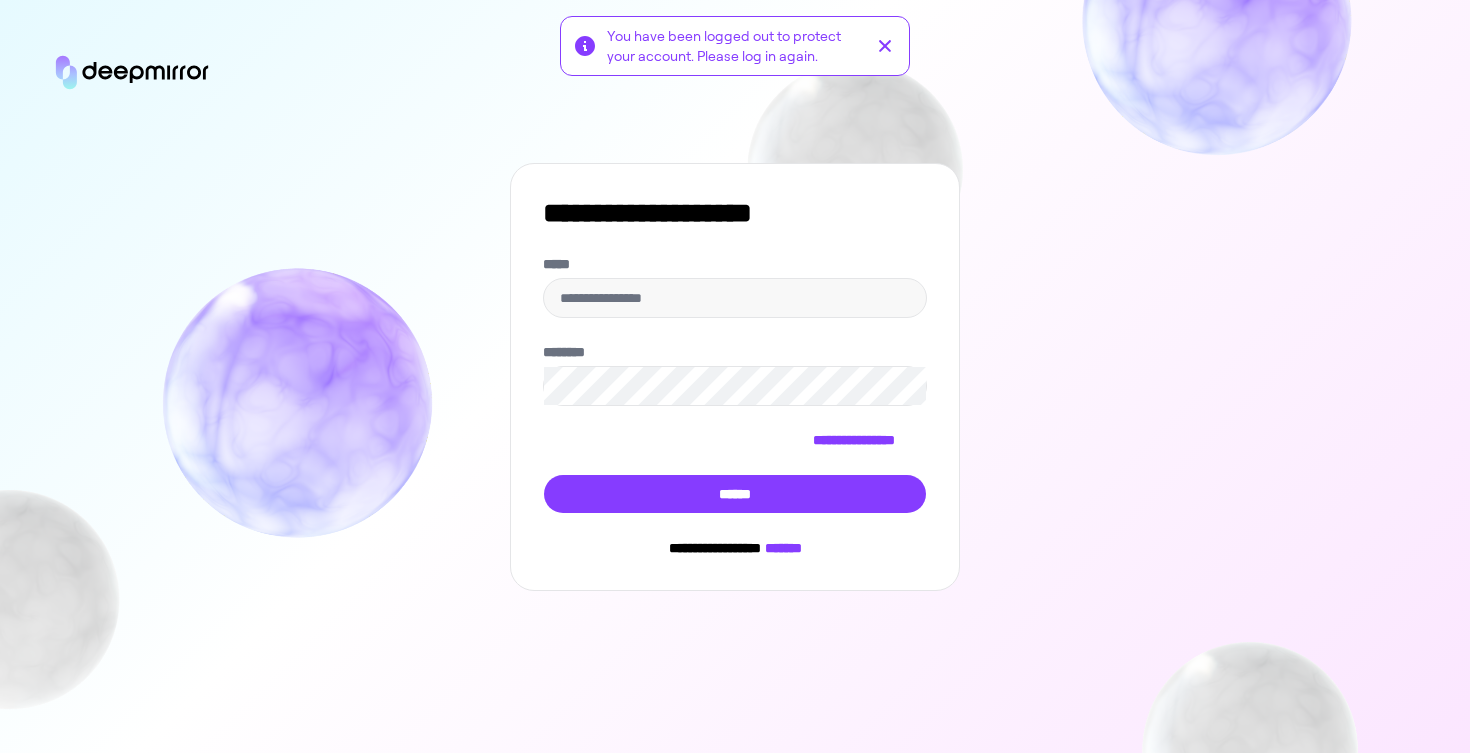 type on "**********" 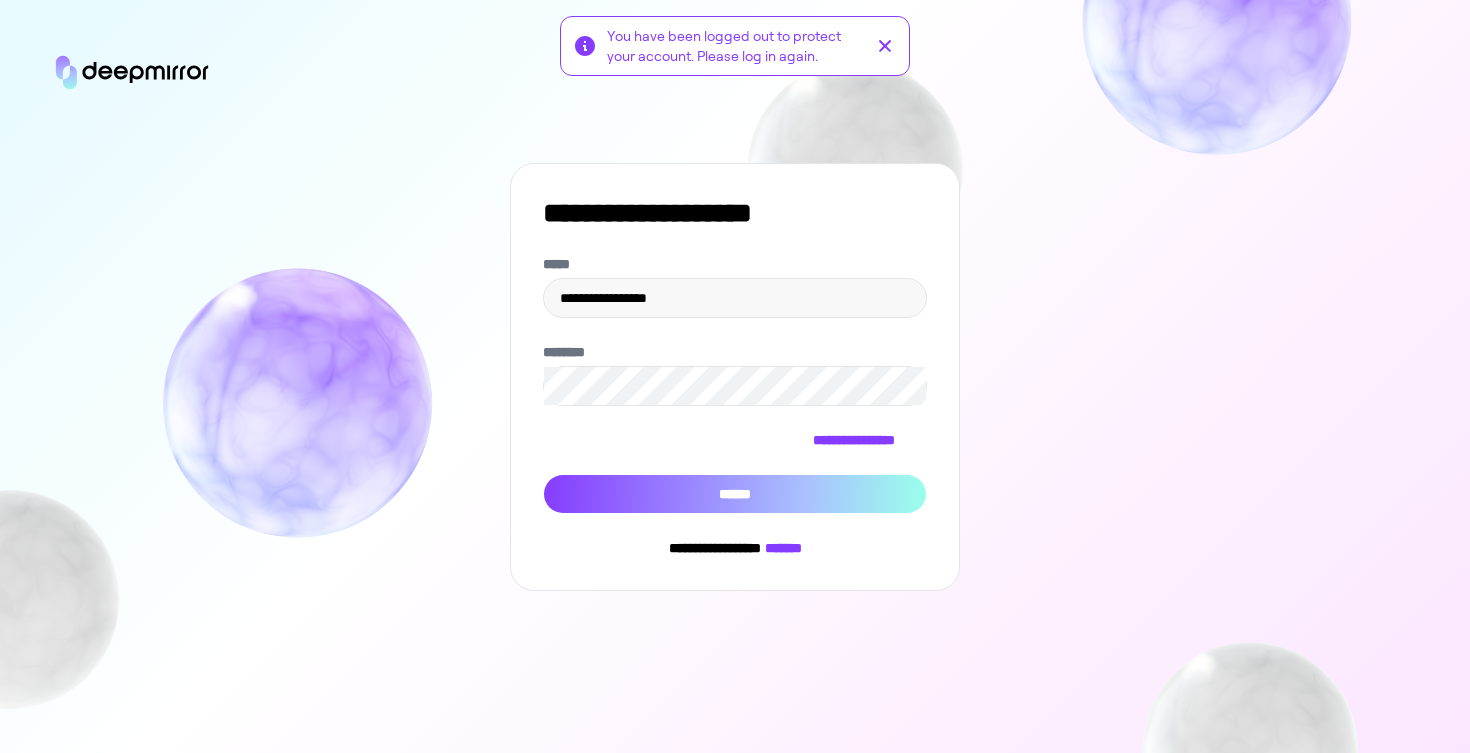 click on "******" at bounding box center (735, 494) 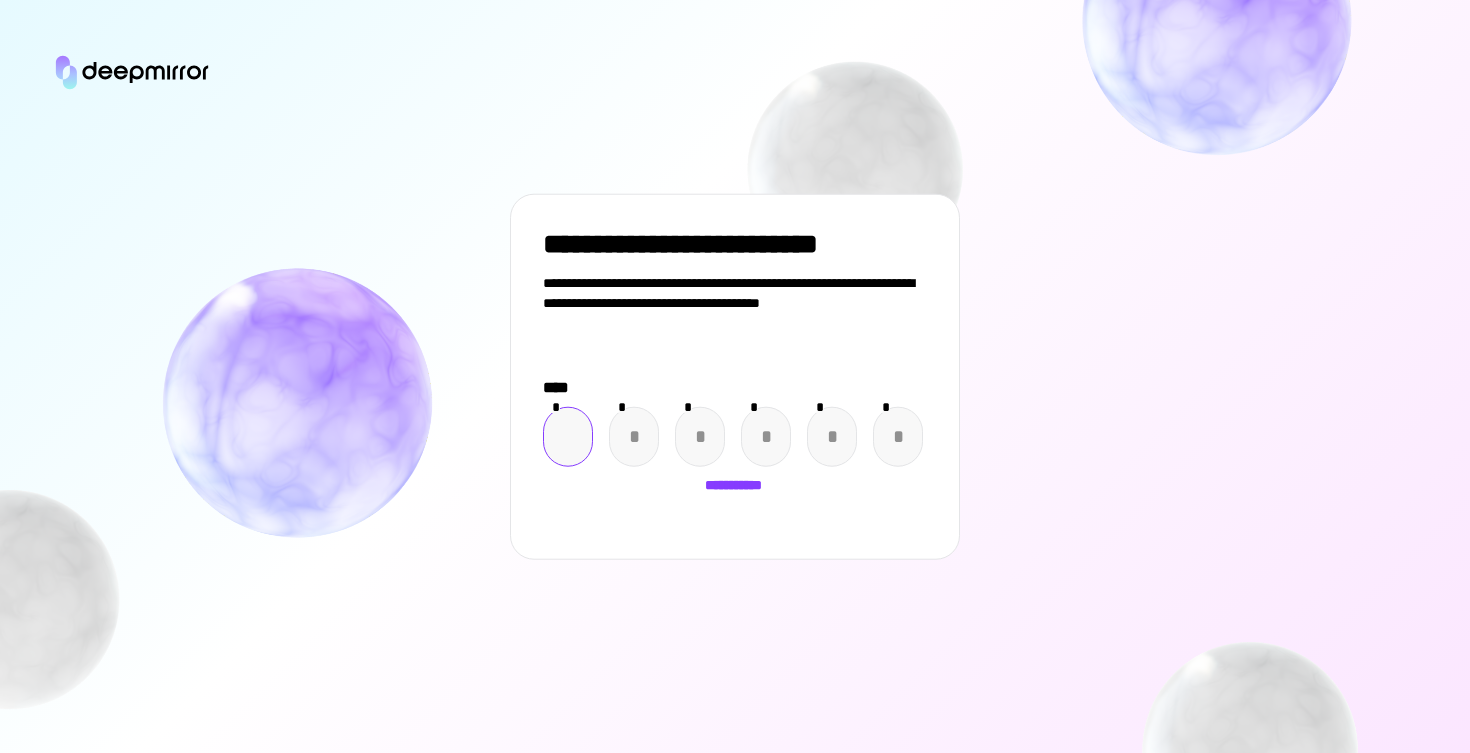 click at bounding box center (568, 436) 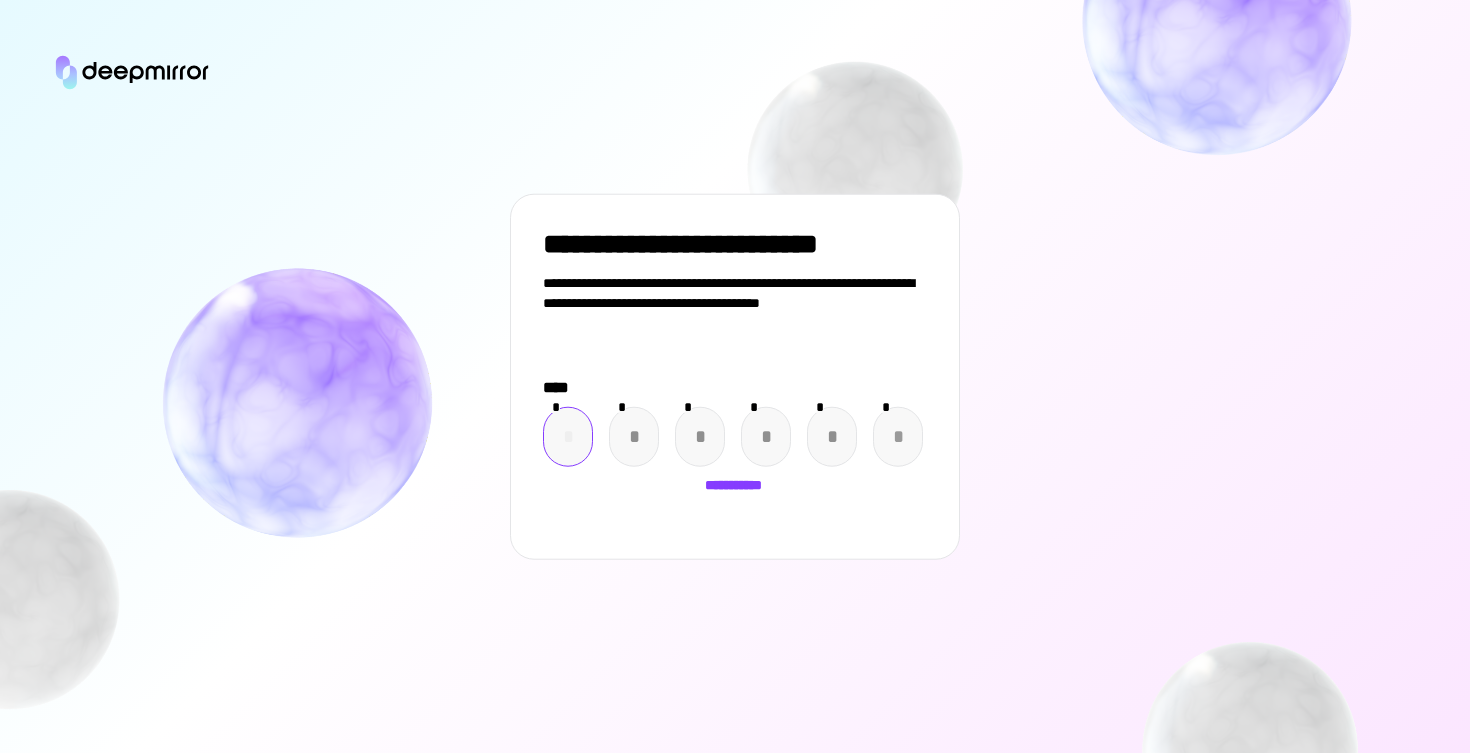 paste on "*" 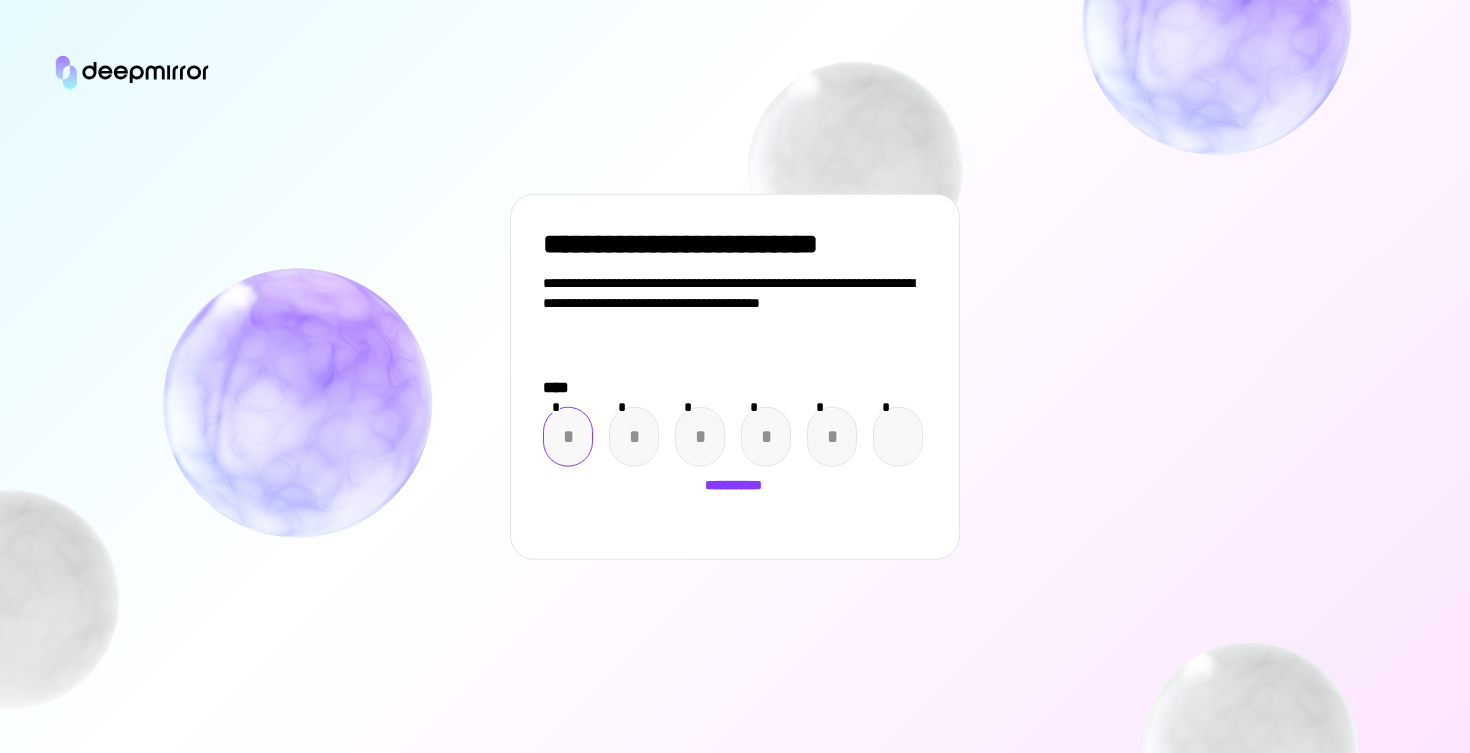 type on "*" 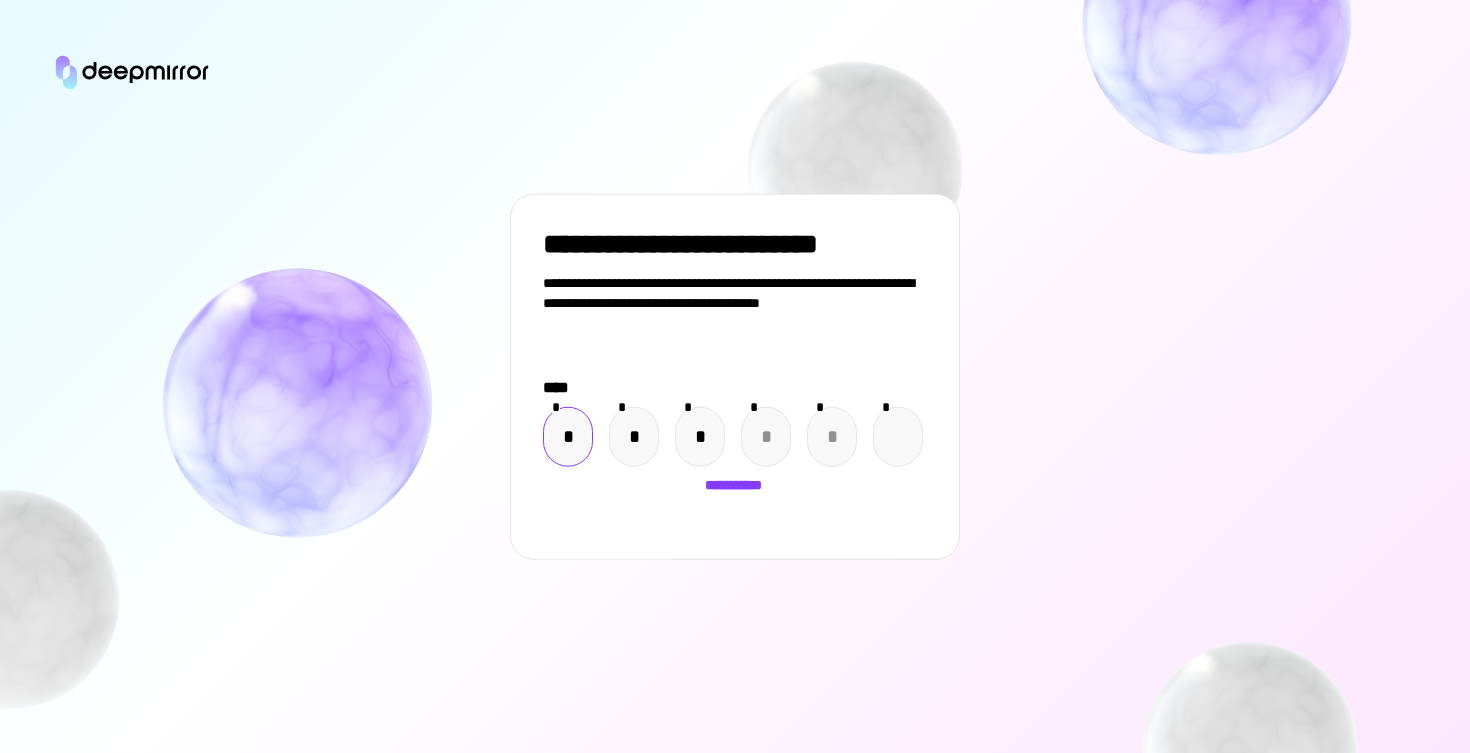 type on "*" 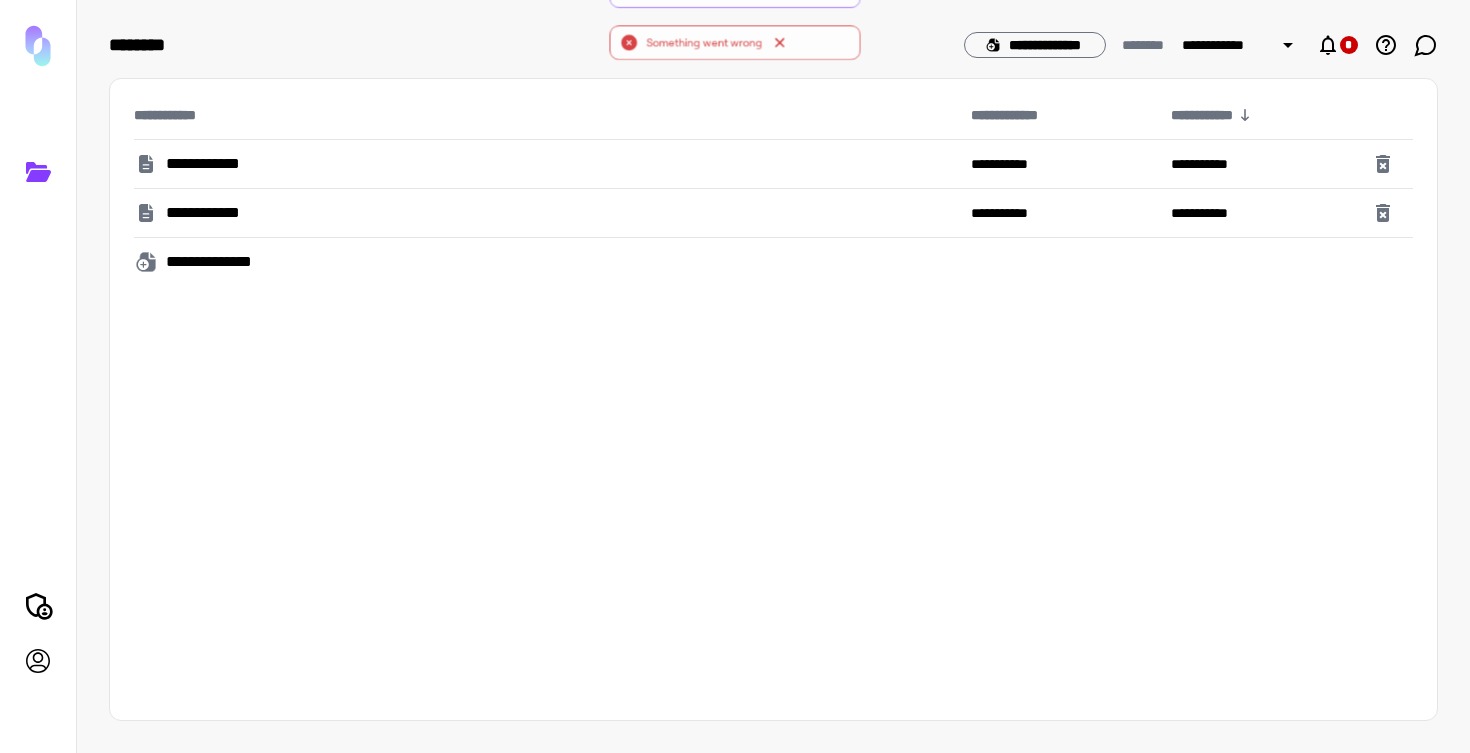 click 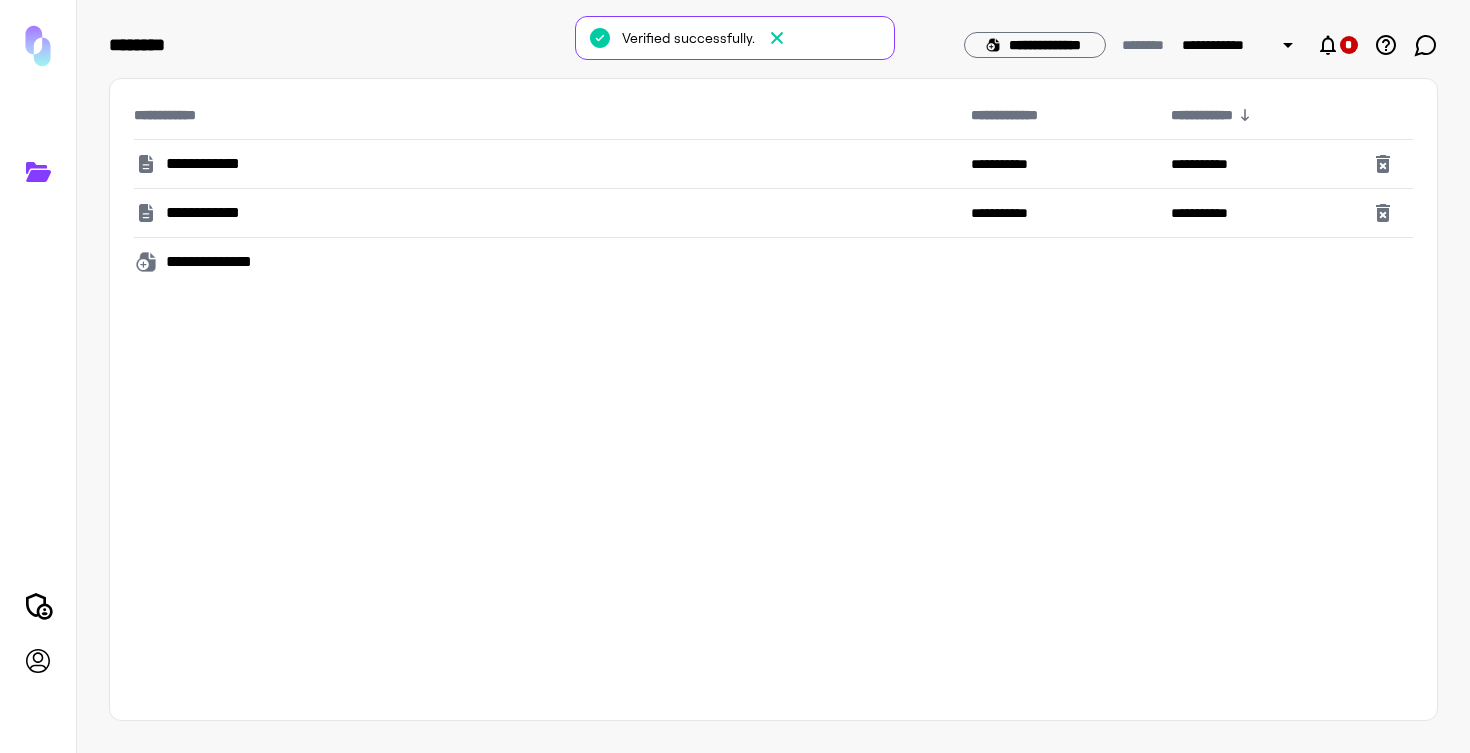 click 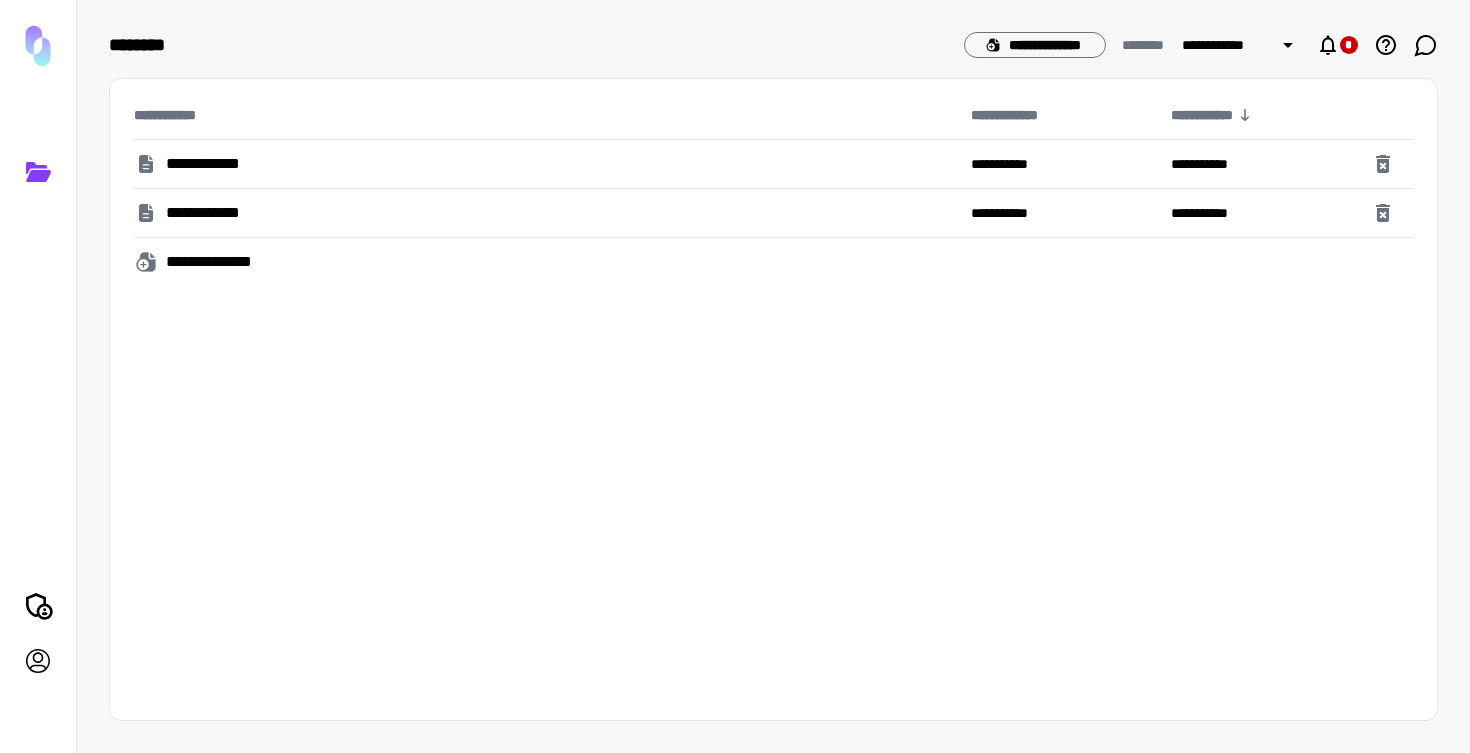 click on "**********" at bounding box center [226, 262] 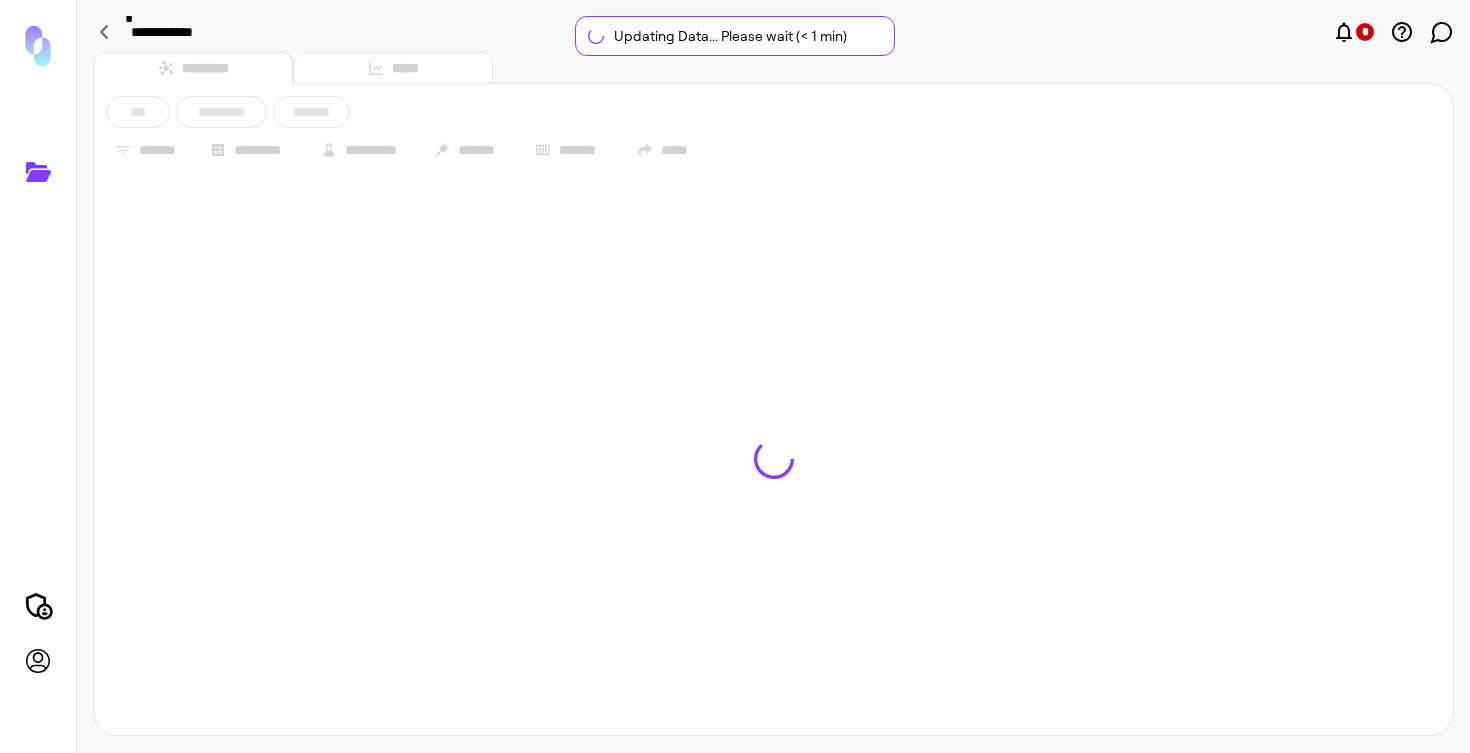 type on "**********" 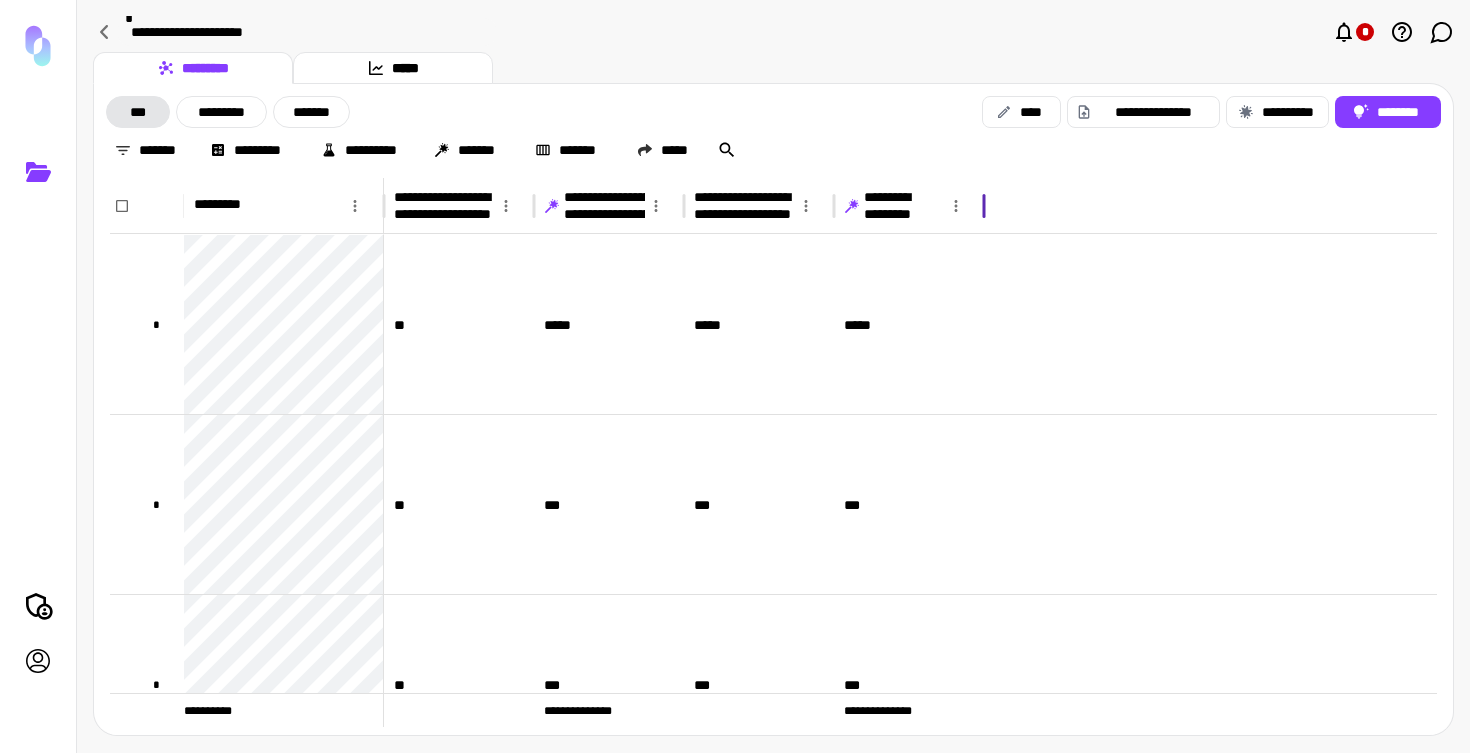 drag, startPoint x: 982, startPoint y: 205, endPoint x: 1131, endPoint y: 205, distance: 149 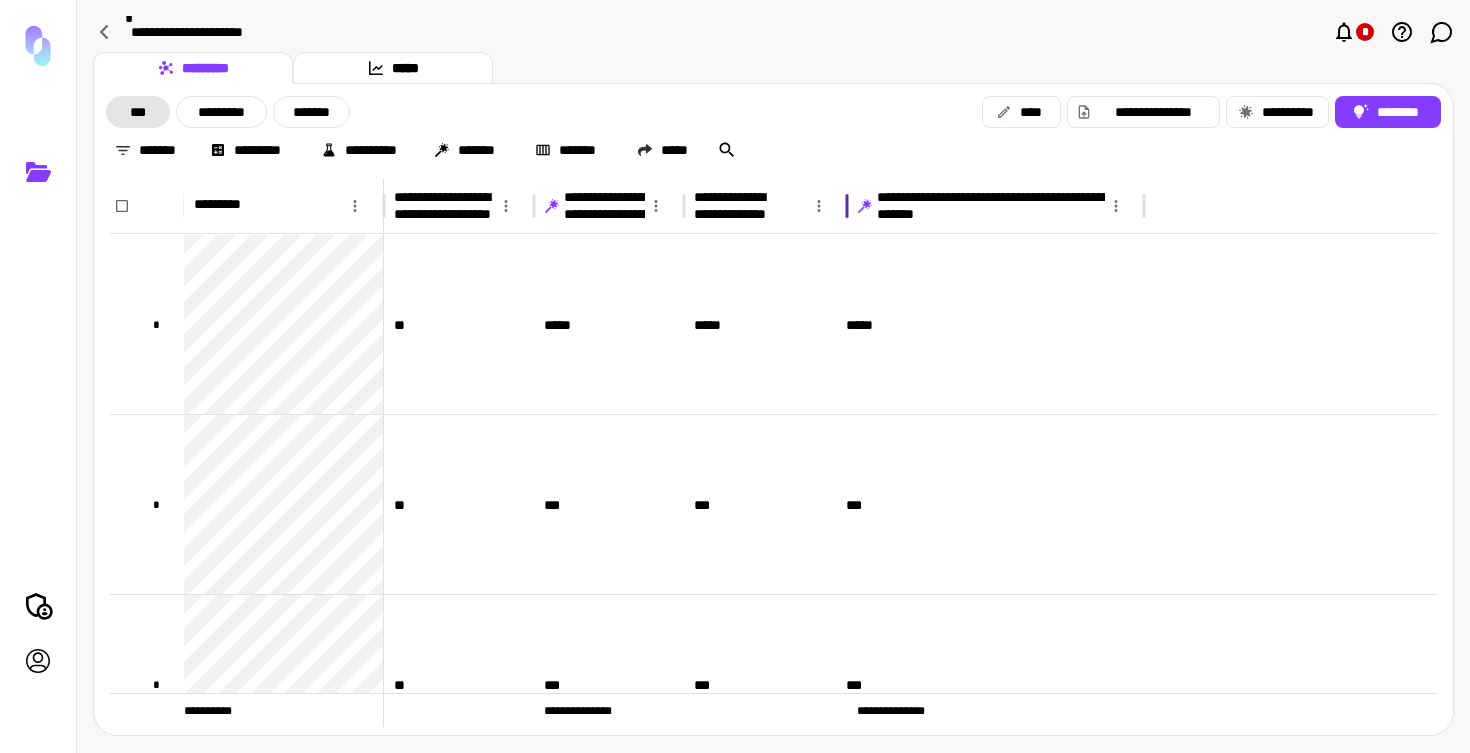 drag, startPoint x: 833, startPoint y: 199, endPoint x: 1047, endPoint y: 199, distance: 214 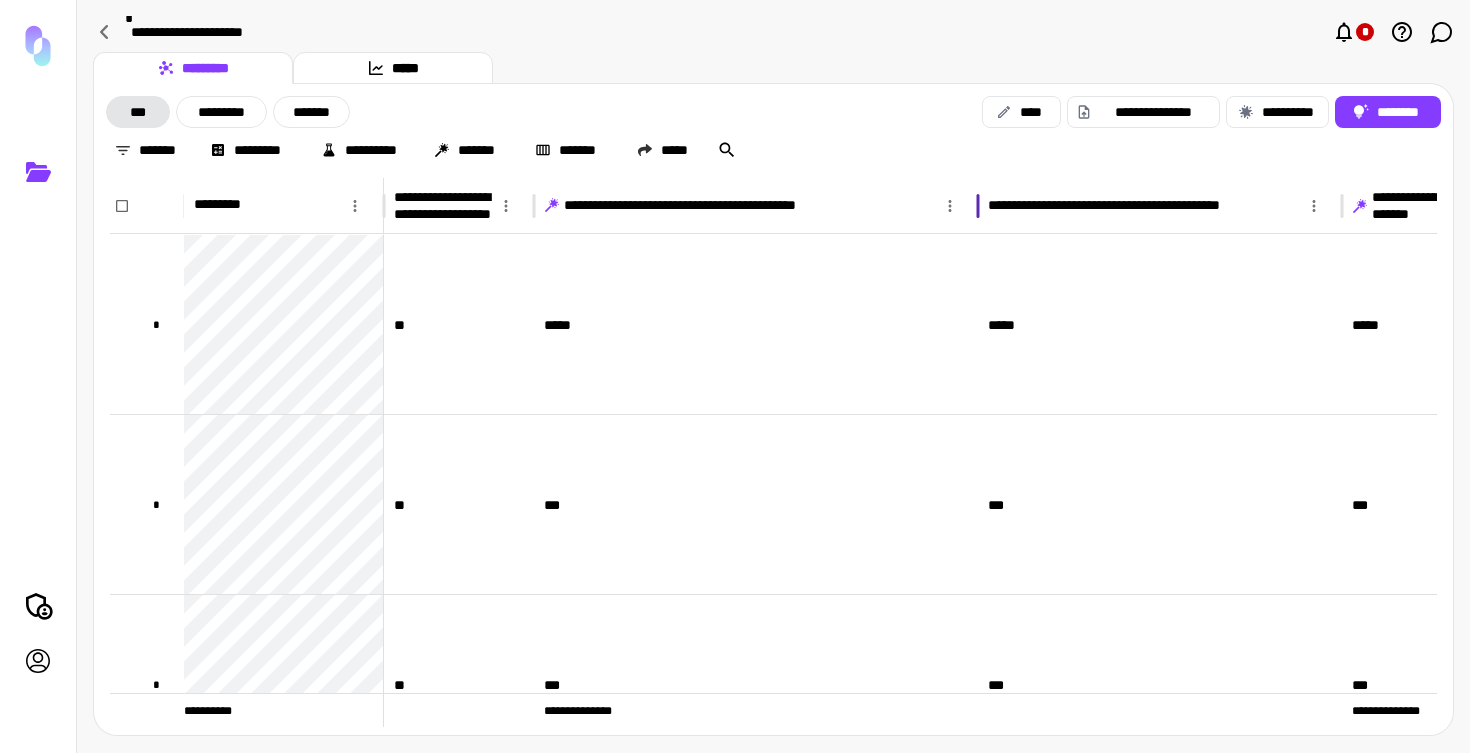 drag, startPoint x: 687, startPoint y: 195, endPoint x: 980, endPoint y: 180, distance: 293.3837 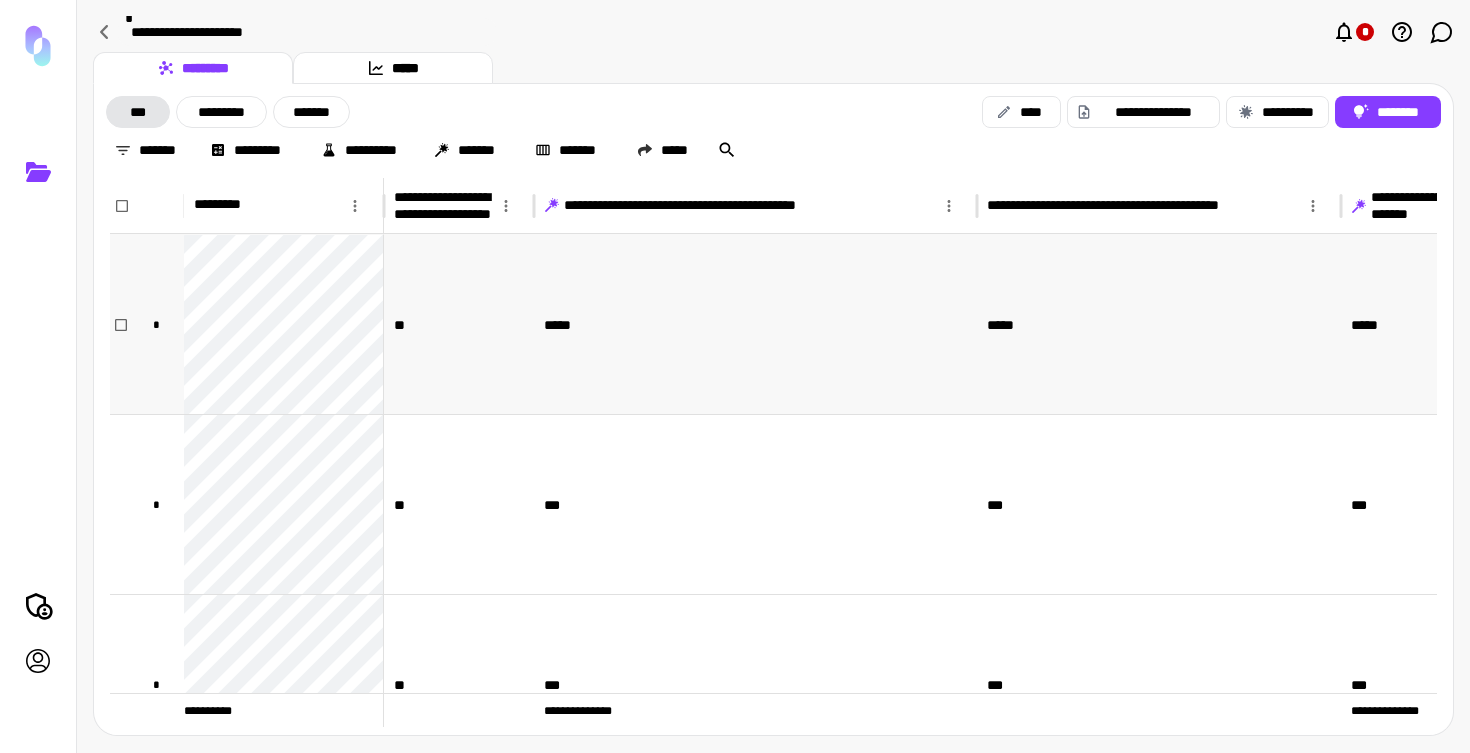 scroll, scrollTop: 0, scrollLeft: 201, axis: horizontal 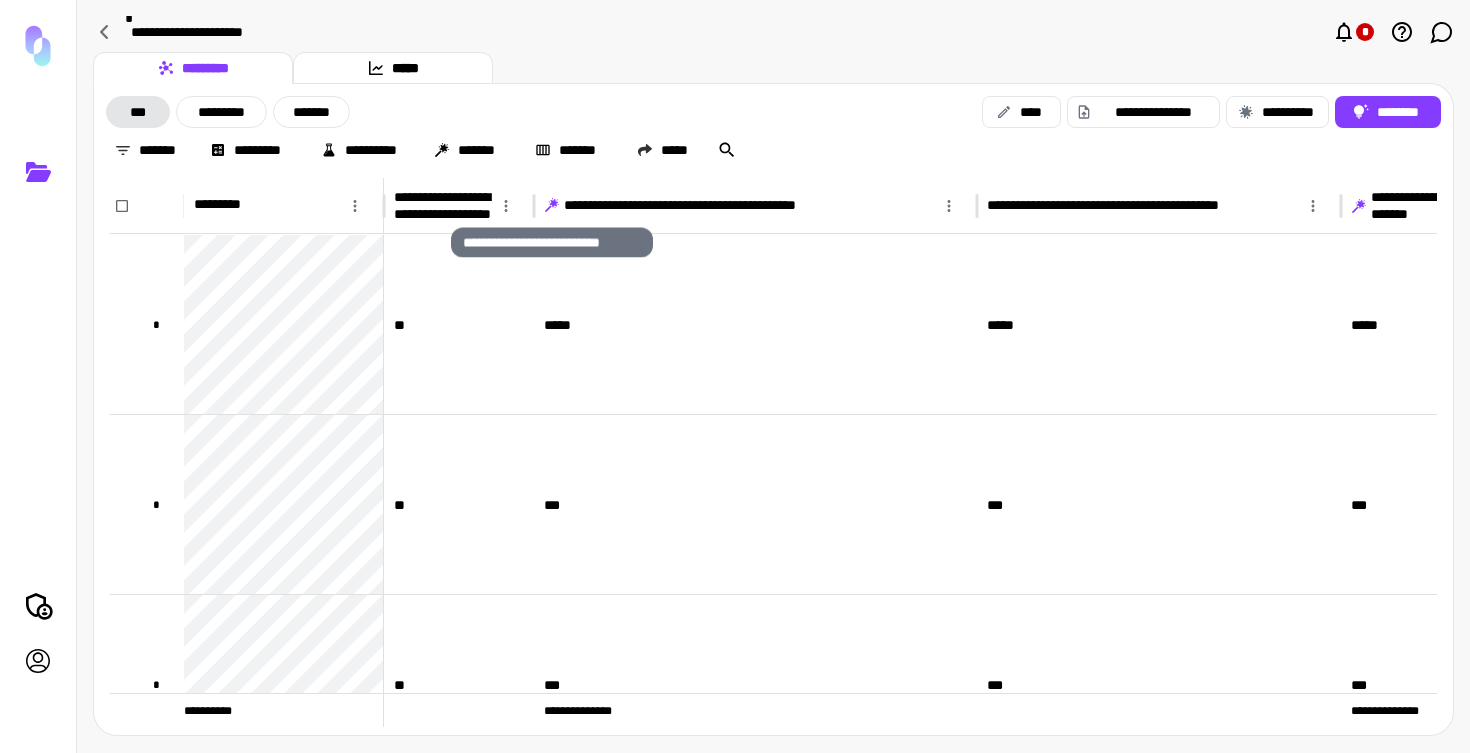 click 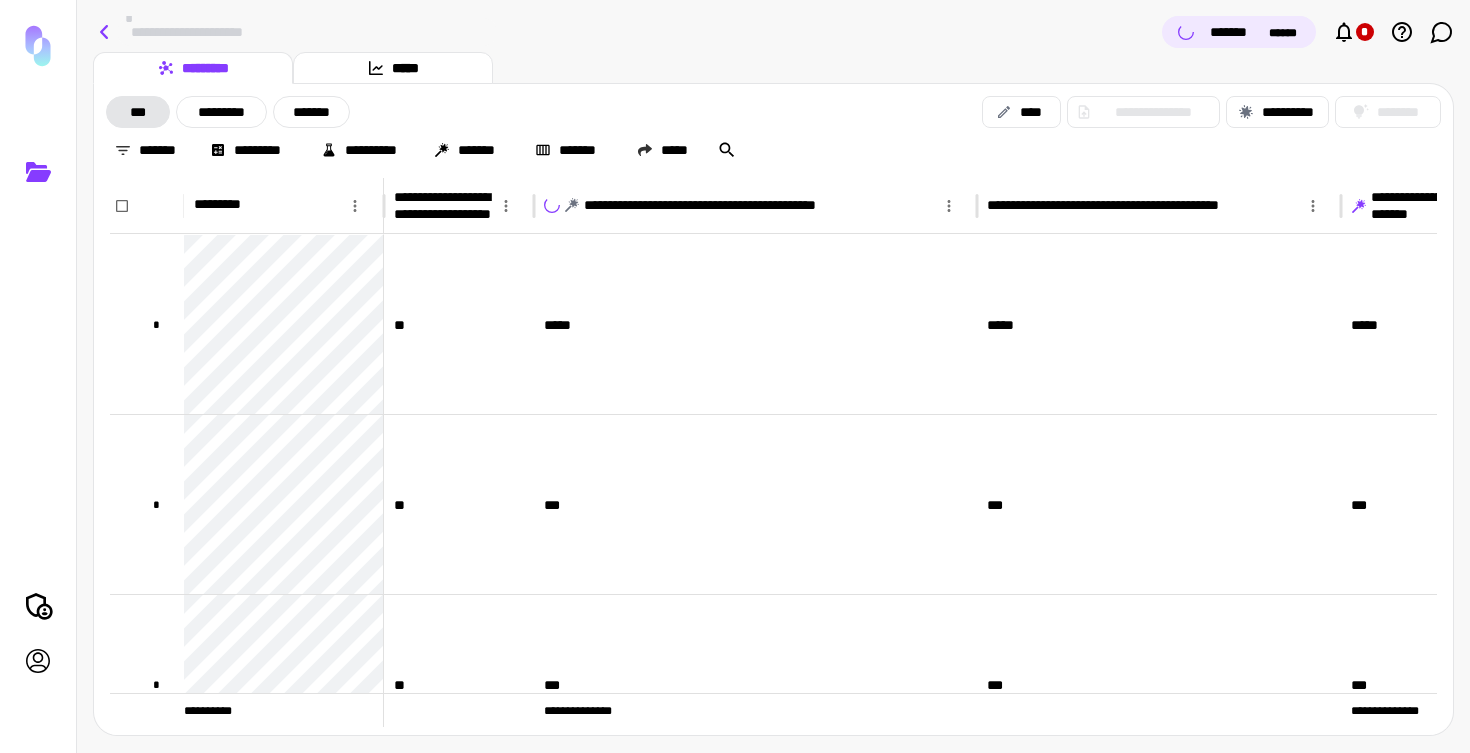 click 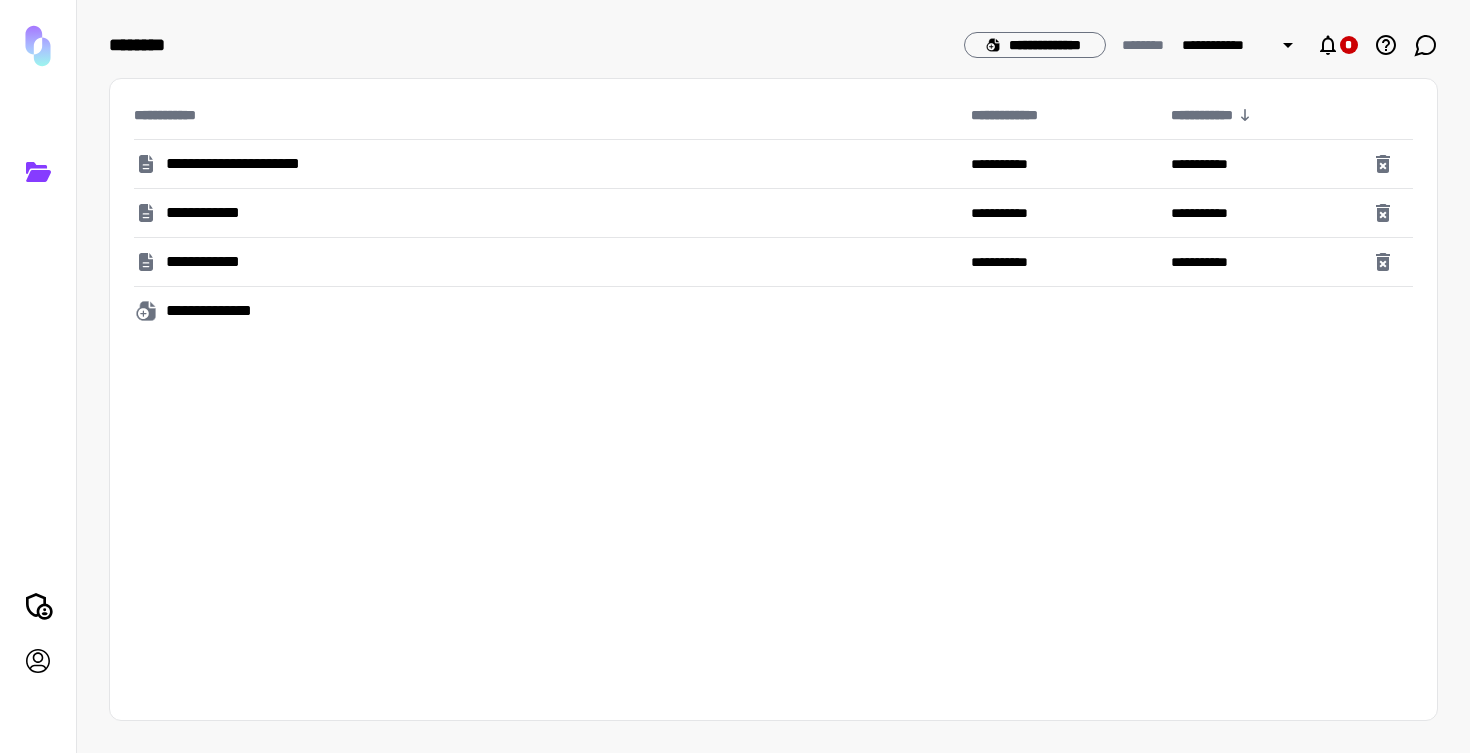 click on "**********" at bounding box center [226, 311] 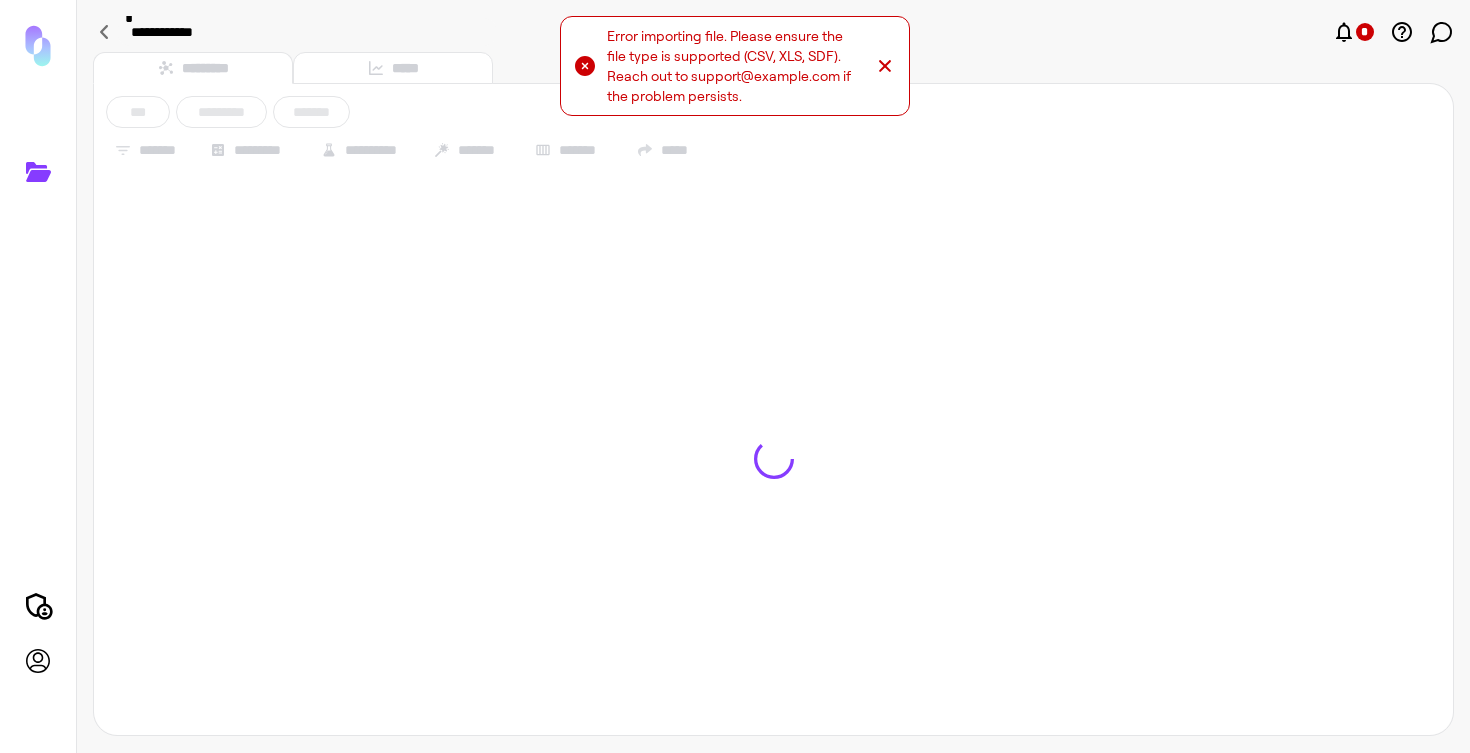 click 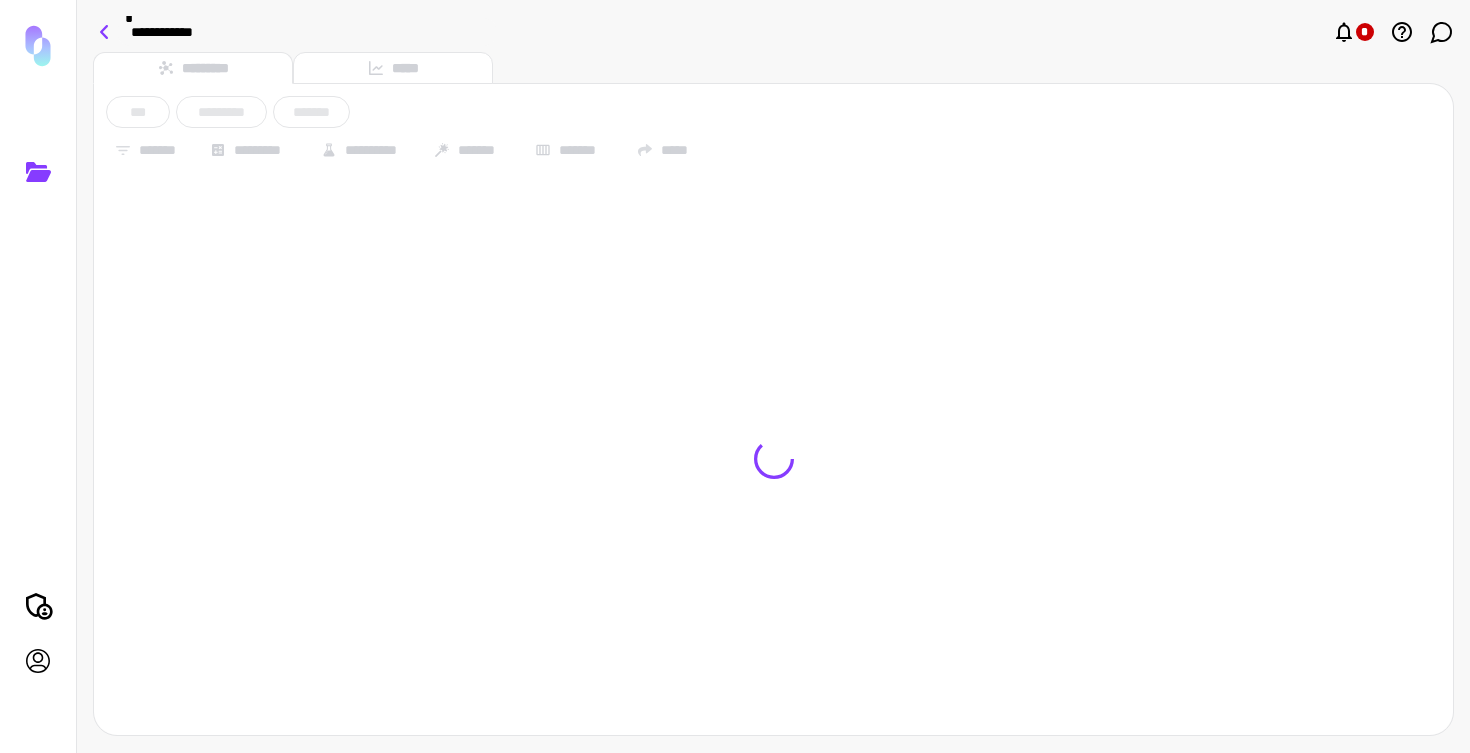 click 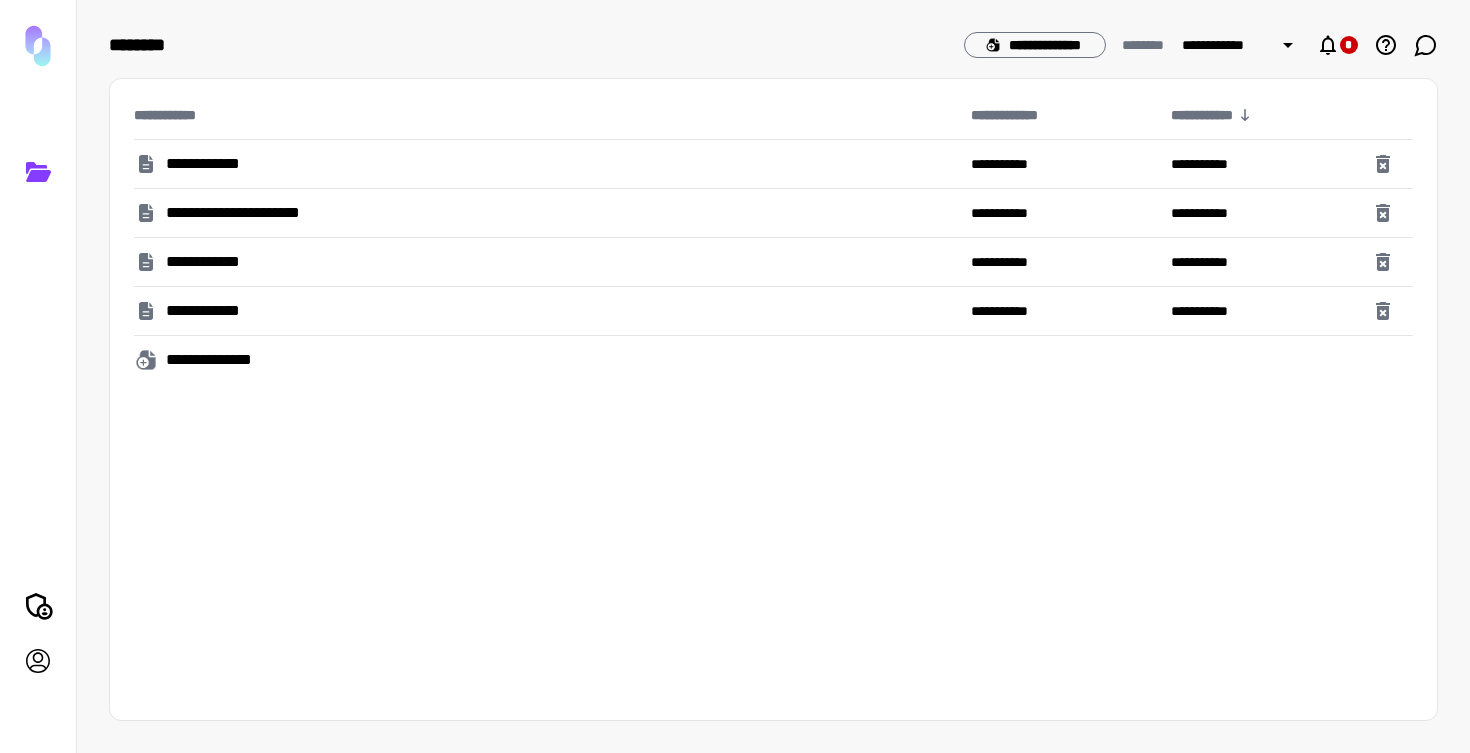click on "**********" at bounding box center (226, 360) 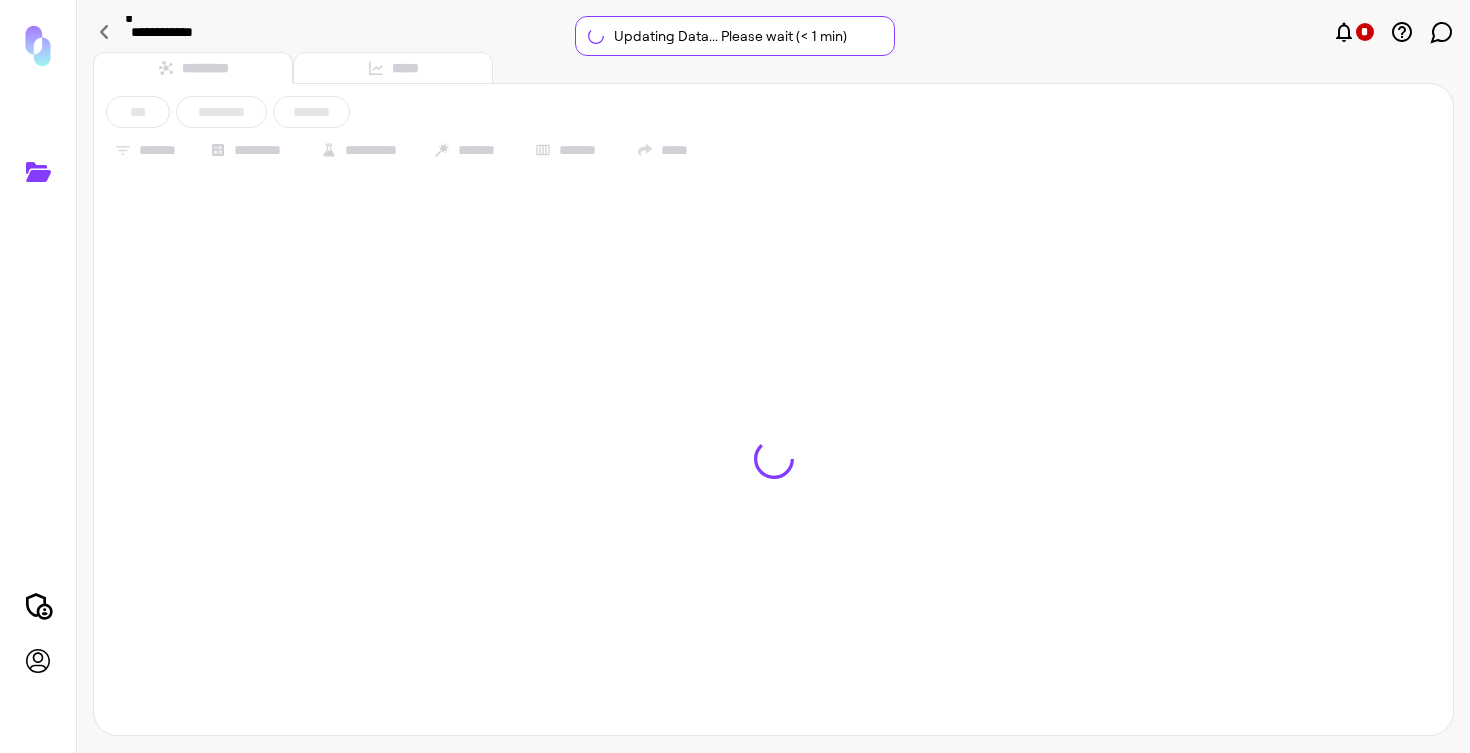 type on "**********" 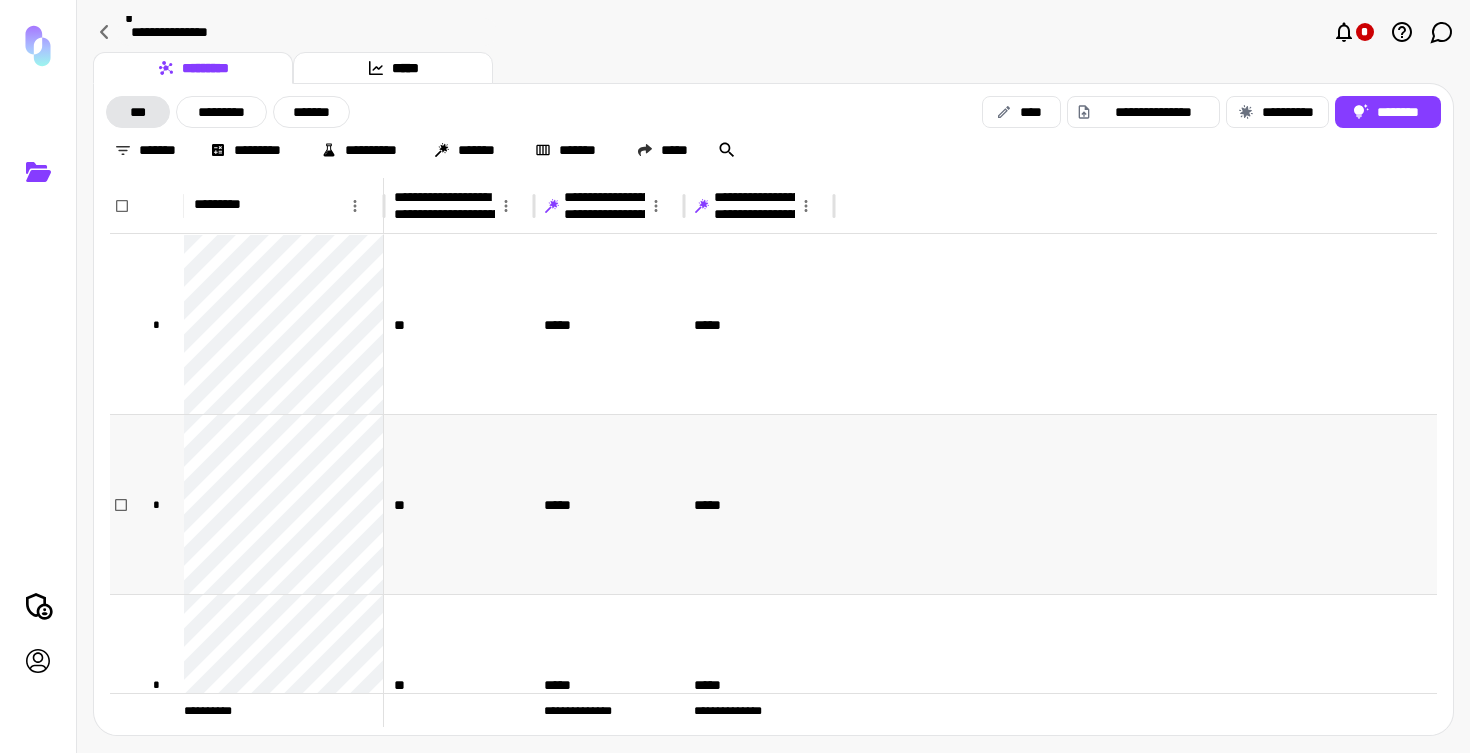 scroll, scrollTop: 27, scrollLeft: 0, axis: vertical 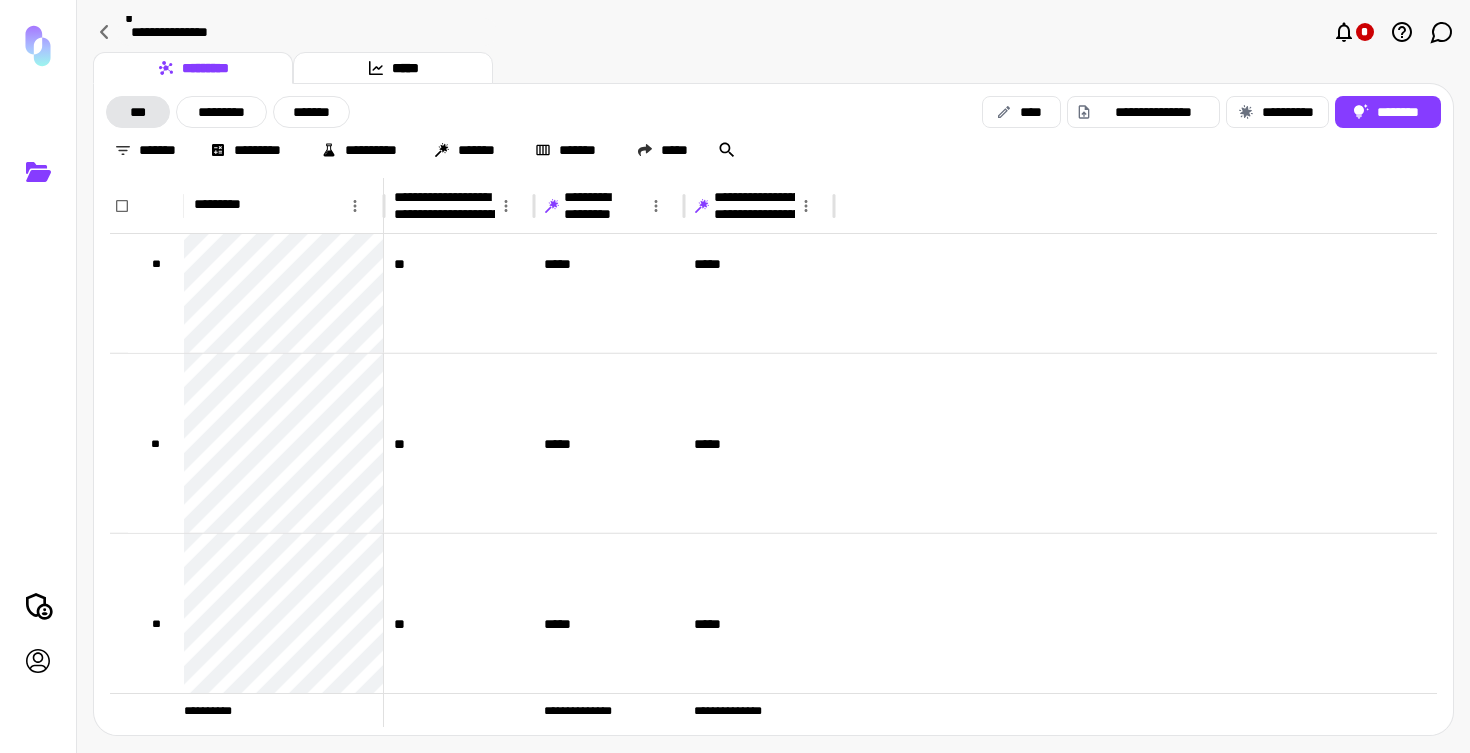 click 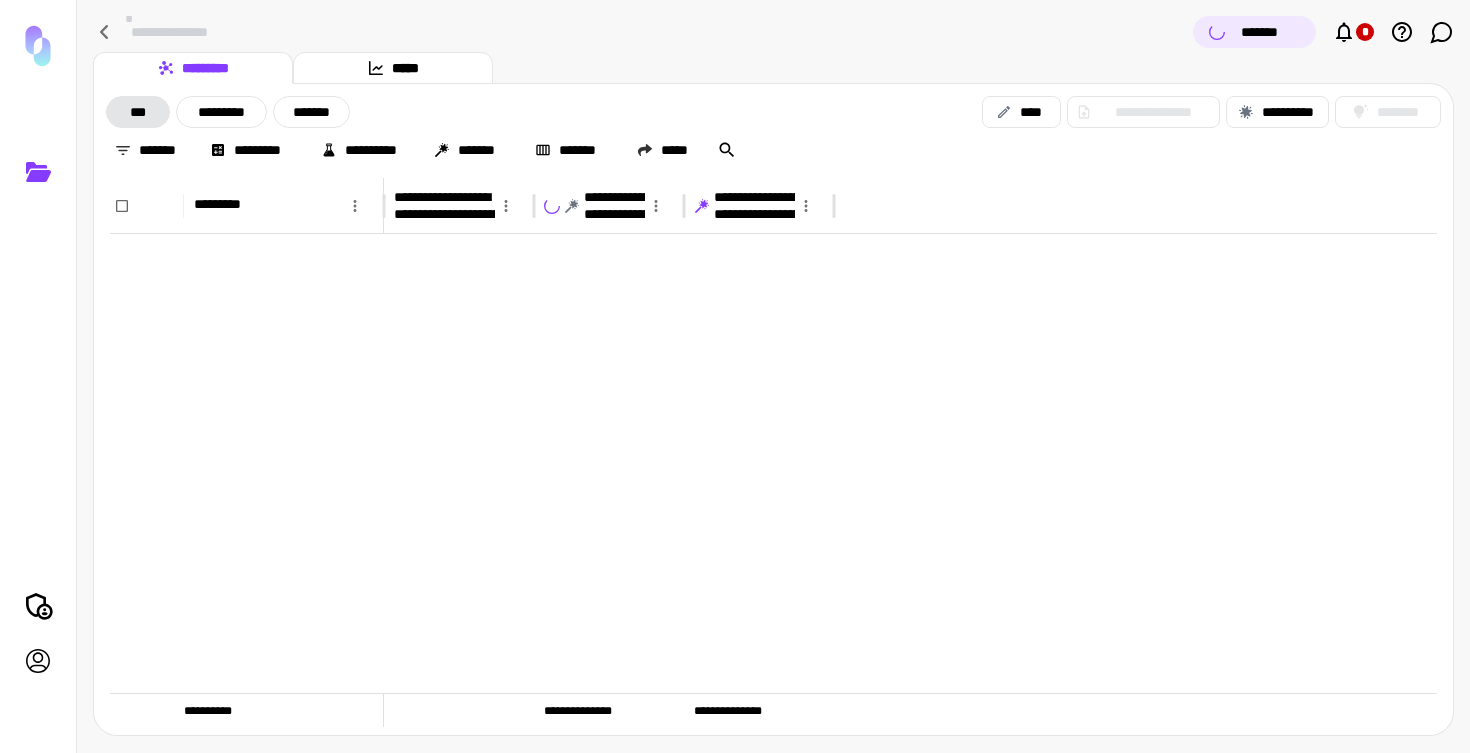 scroll, scrollTop: 9025, scrollLeft: 0, axis: vertical 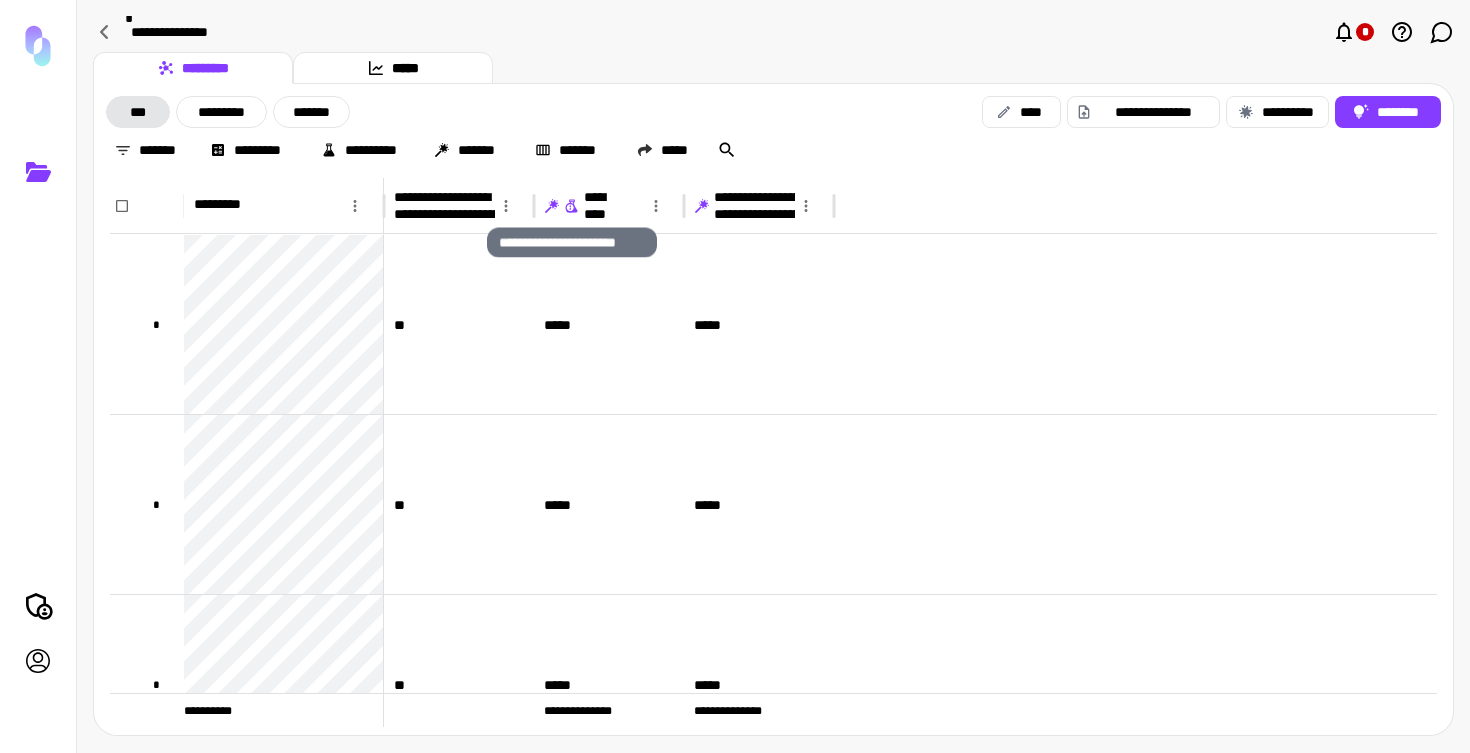 click 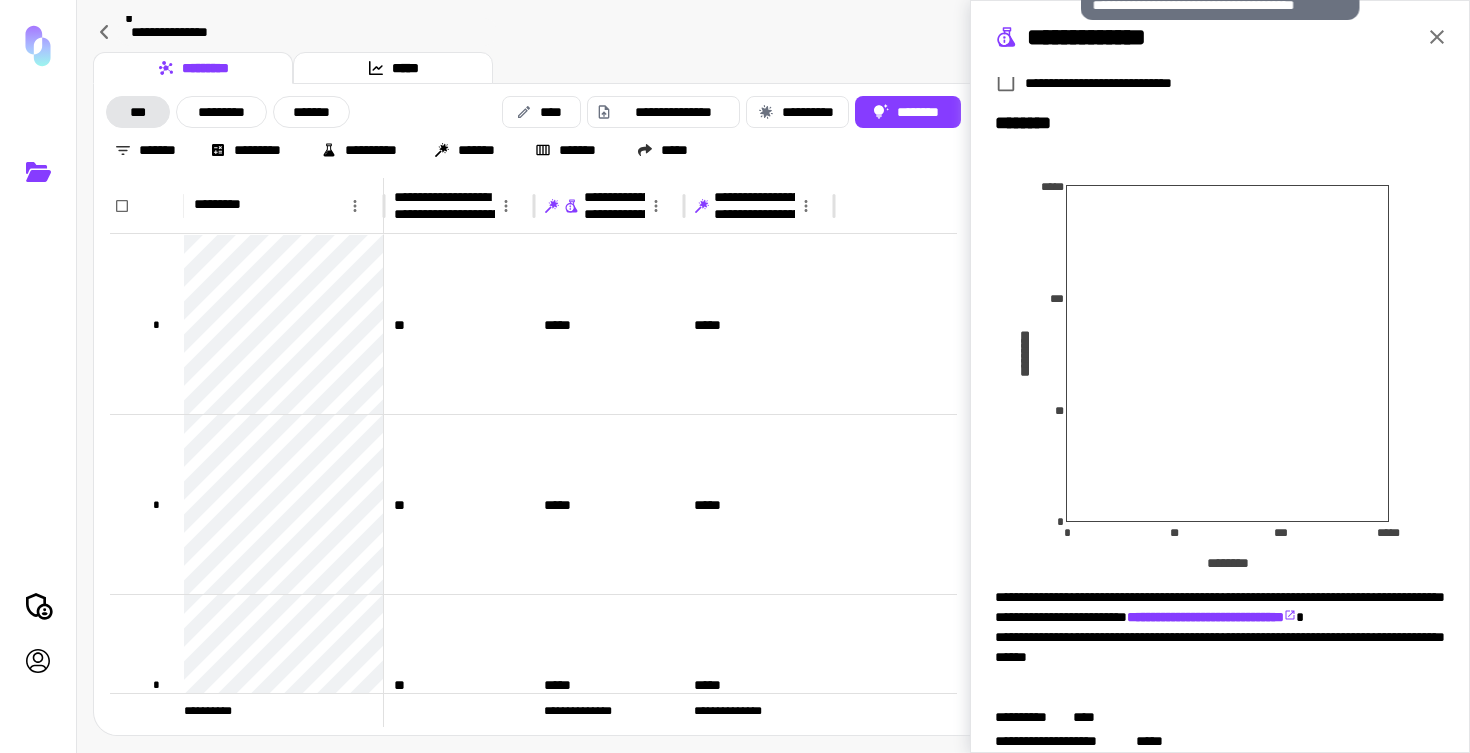 scroll, scrollTop: 291, scrollLeft: 0, axis: vertical 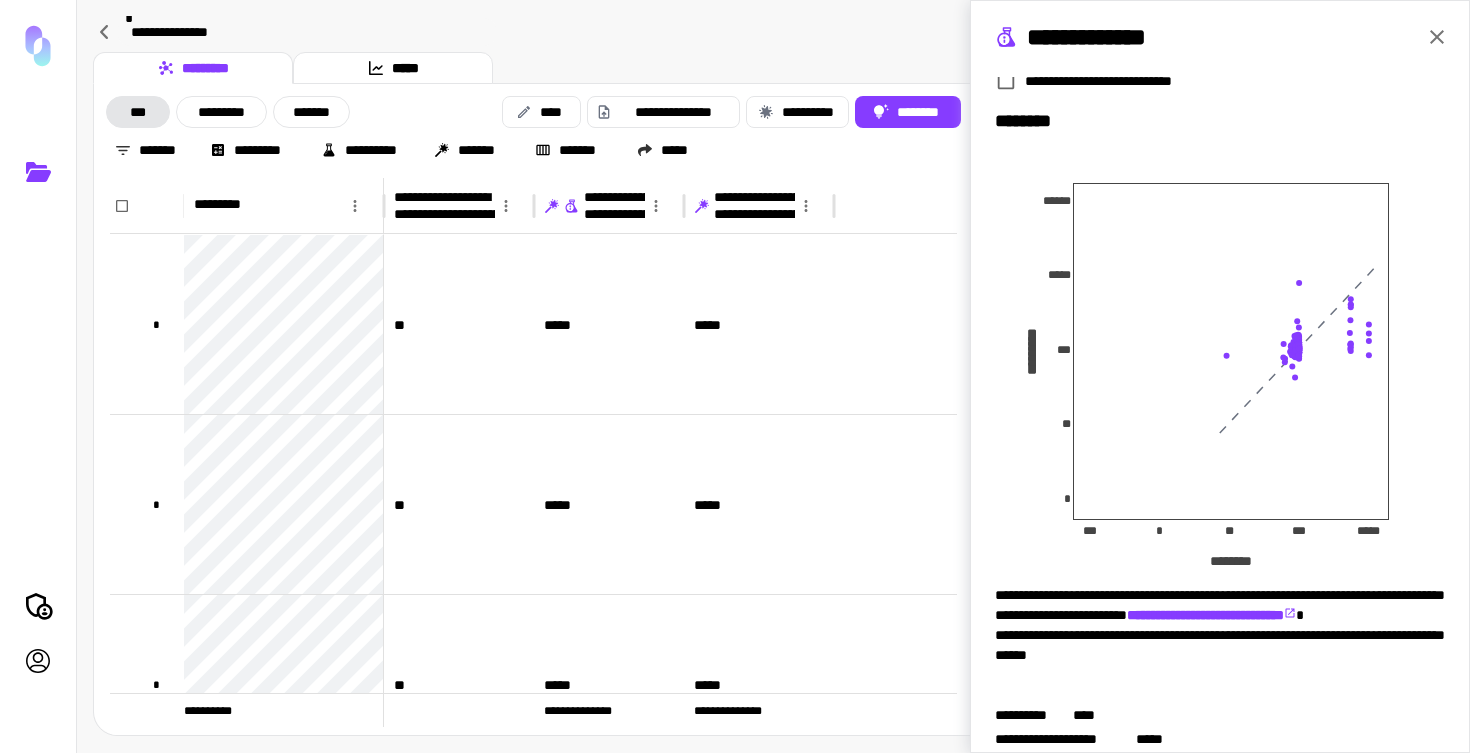 click on "********* *****" at bounding box center [773, 68] 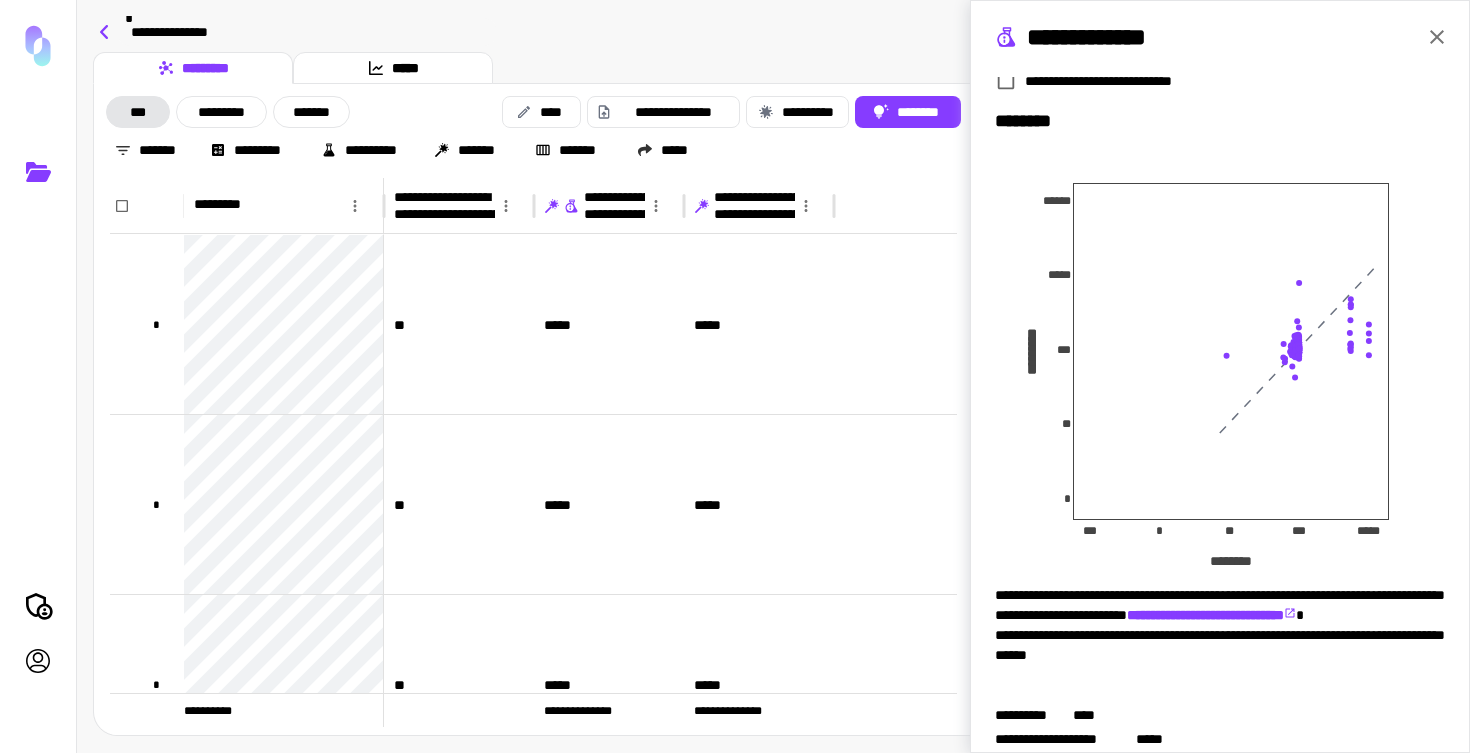 click 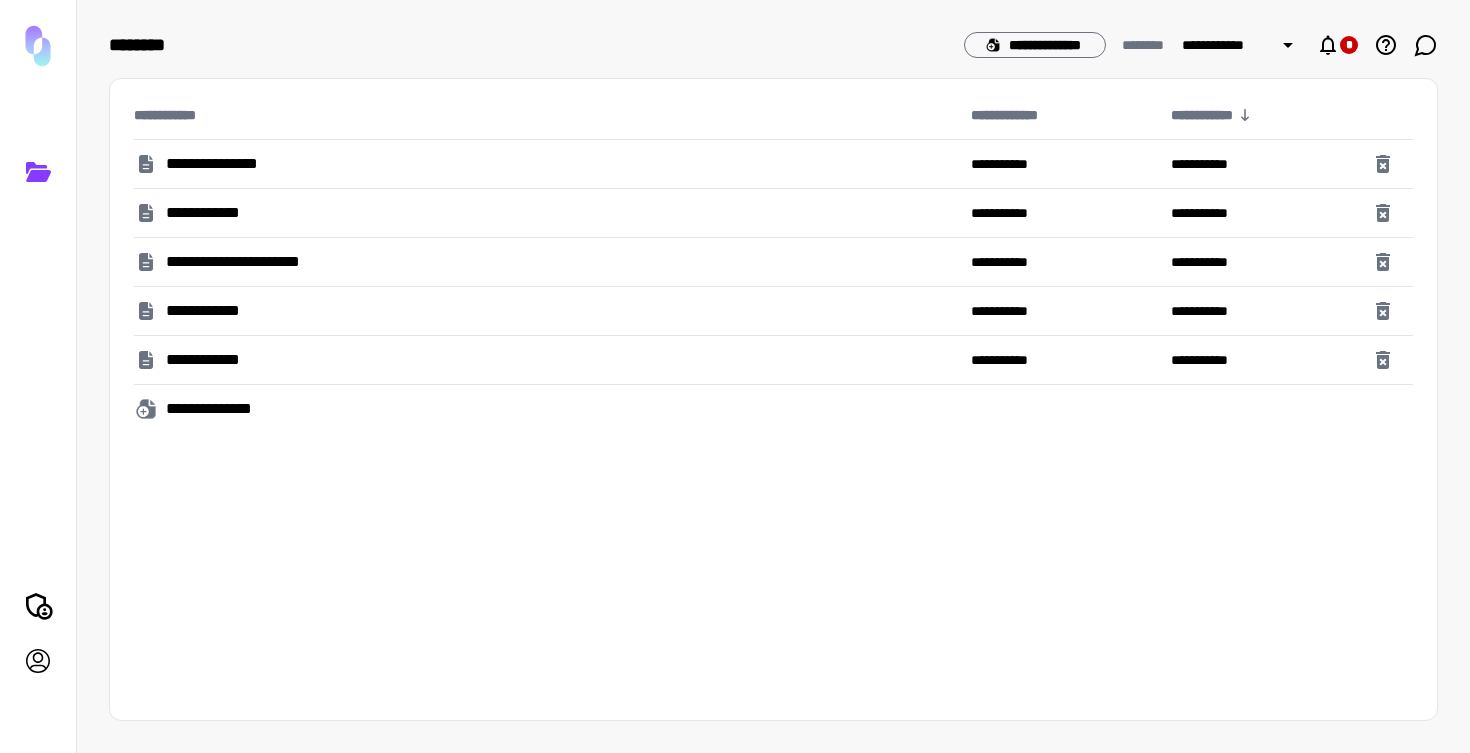 click on "**********" at bounding box center [268, 262] 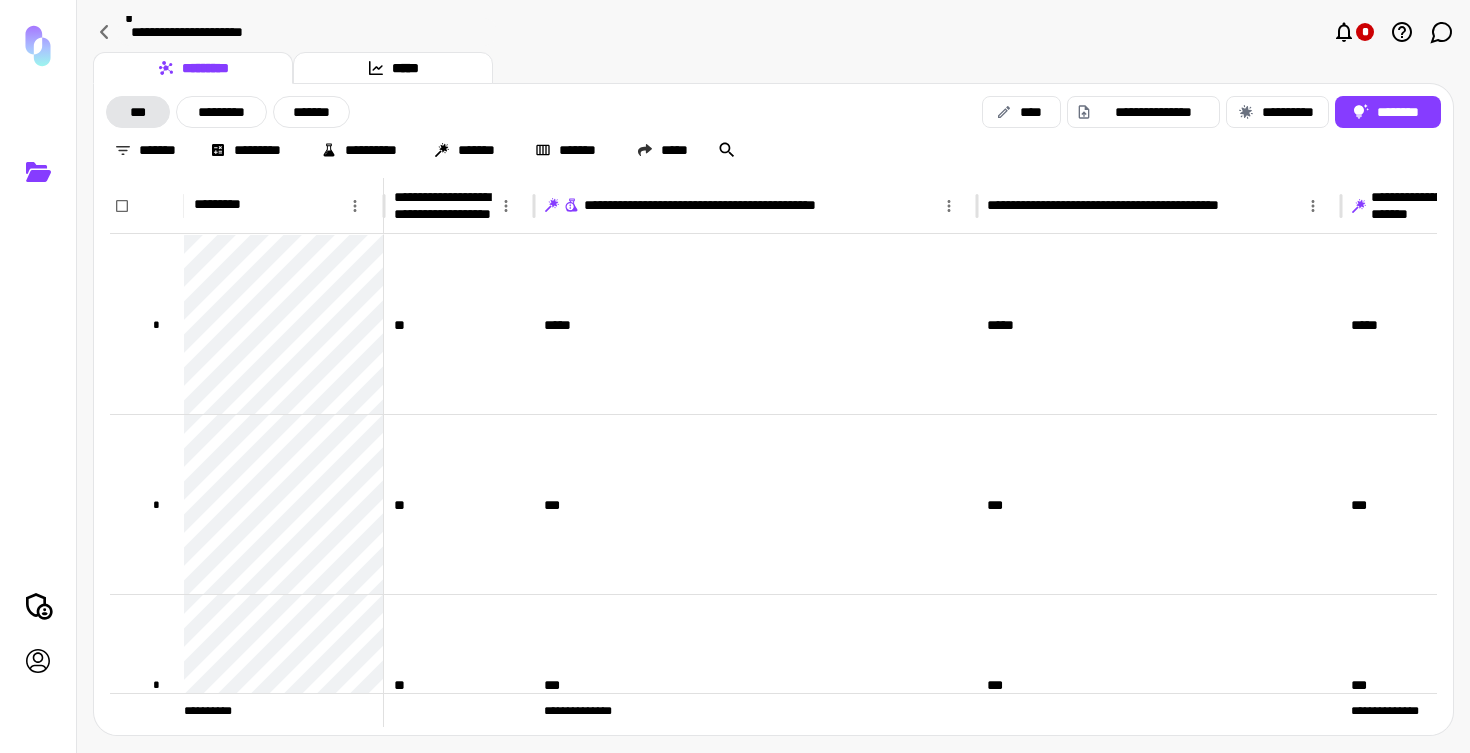 click 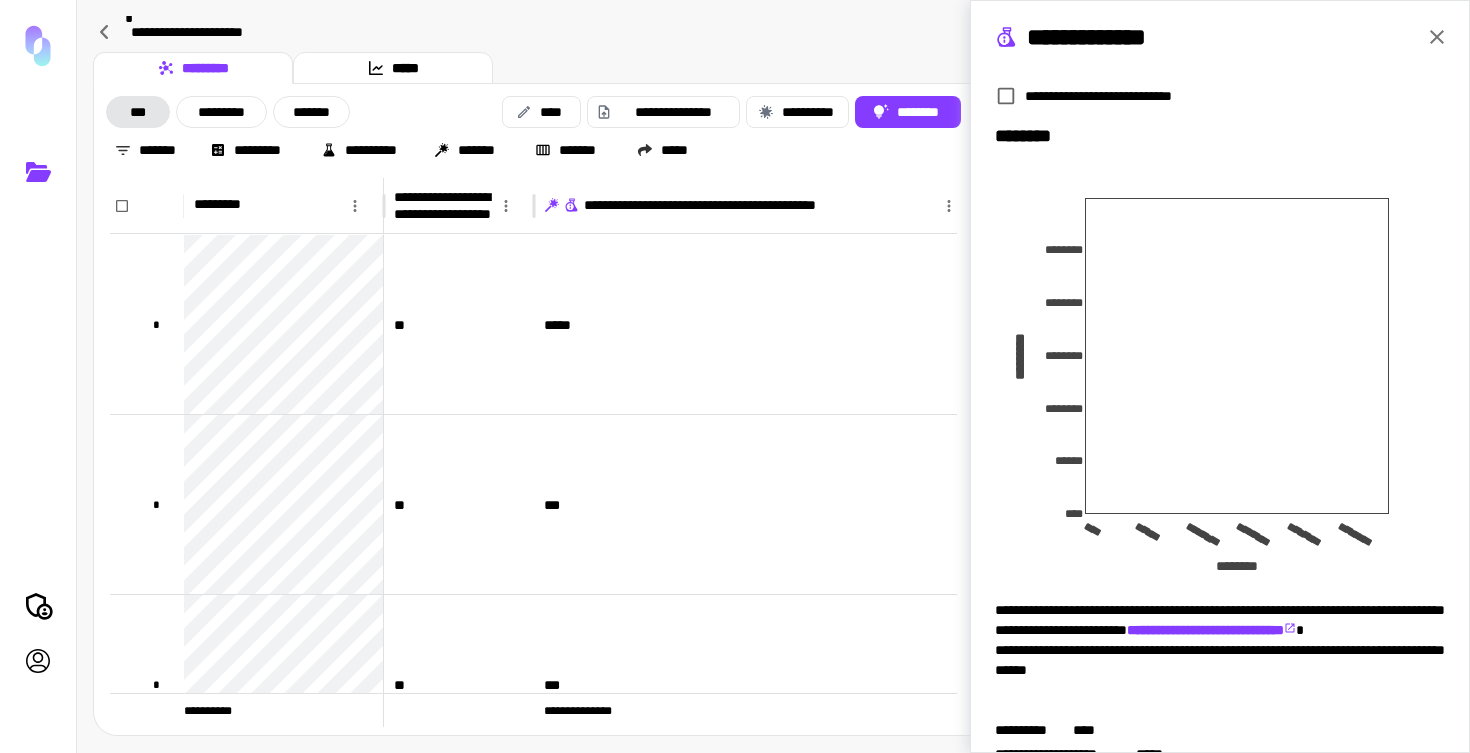 scroll, scrollTop: 329, scrollLeft: 0, axis: vertical 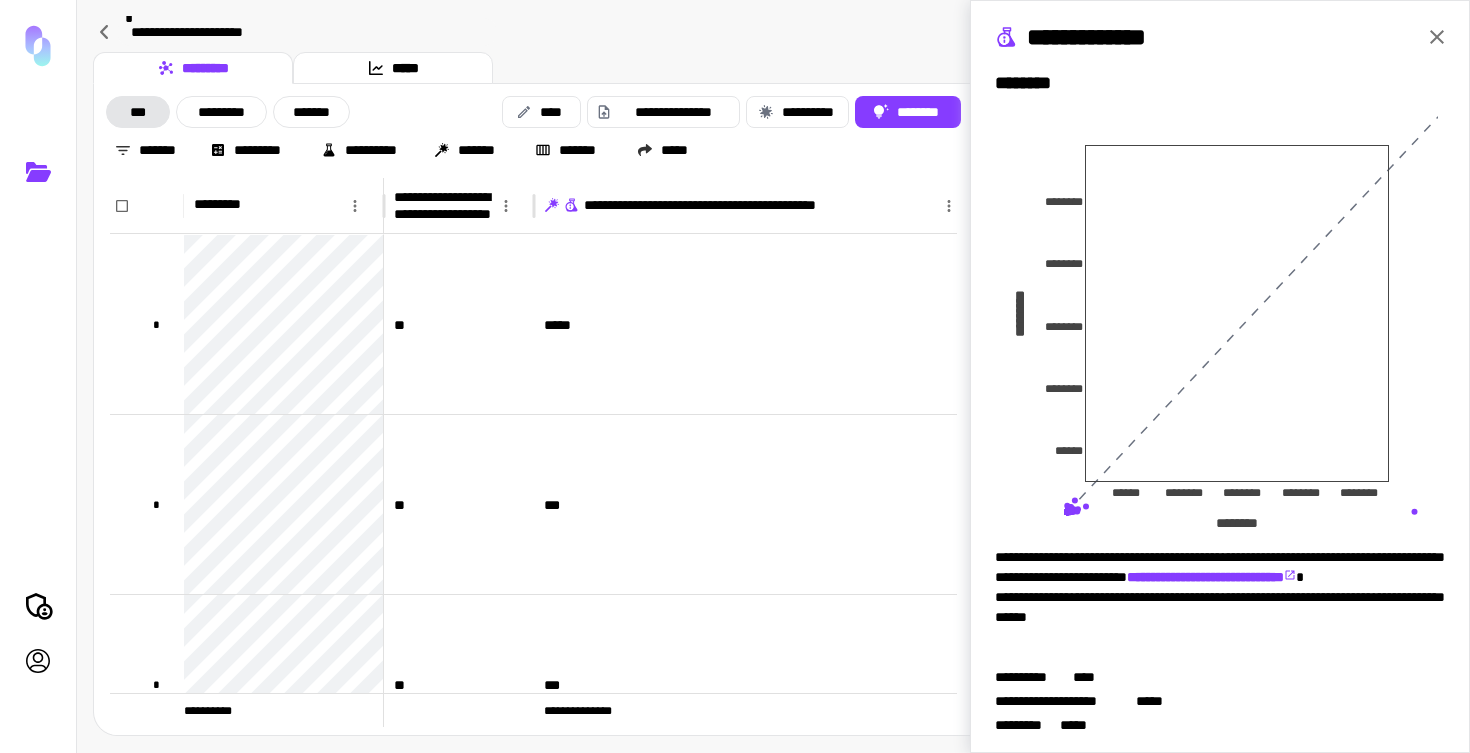 click on "**********" at bounding box center [1220, 39] 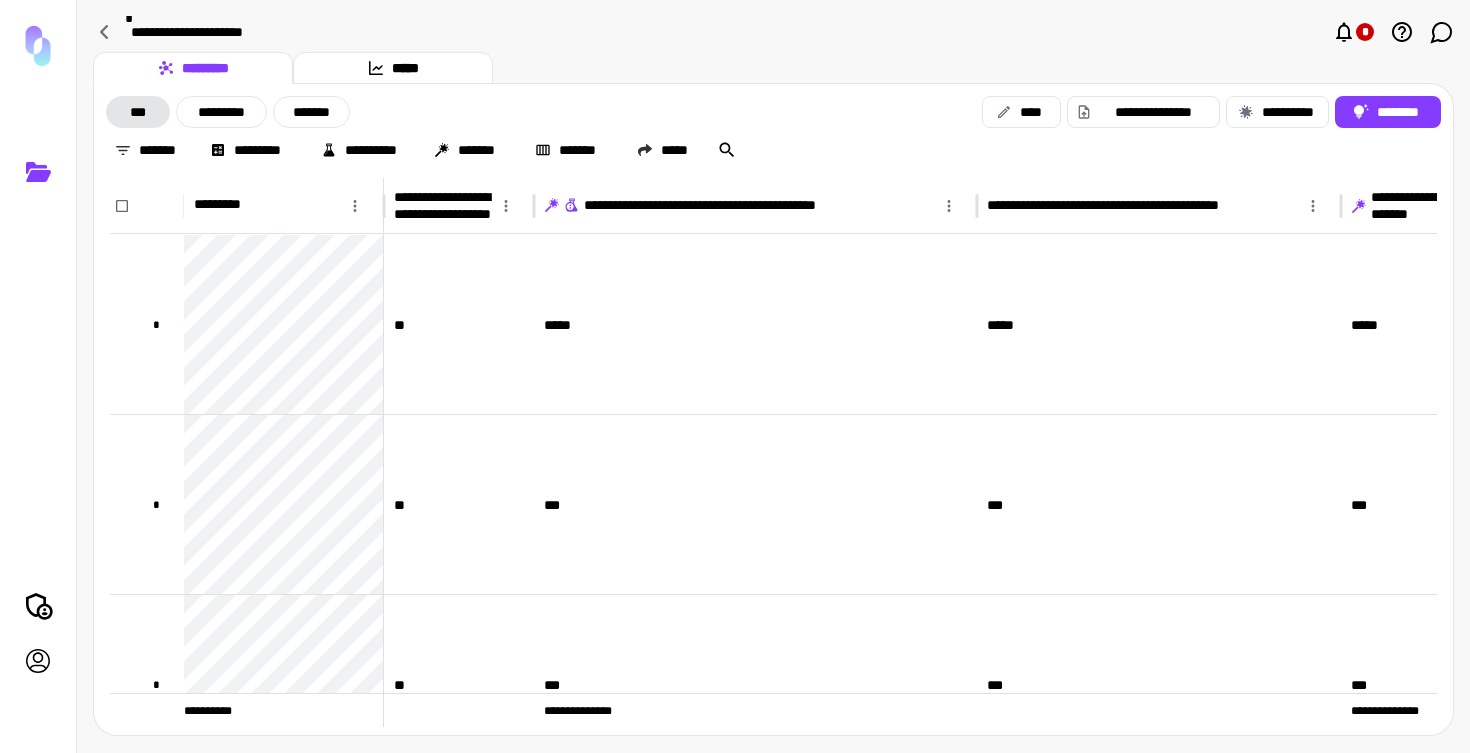 scroll, scrollTop: 0, scrollLeft: 0, axis: both 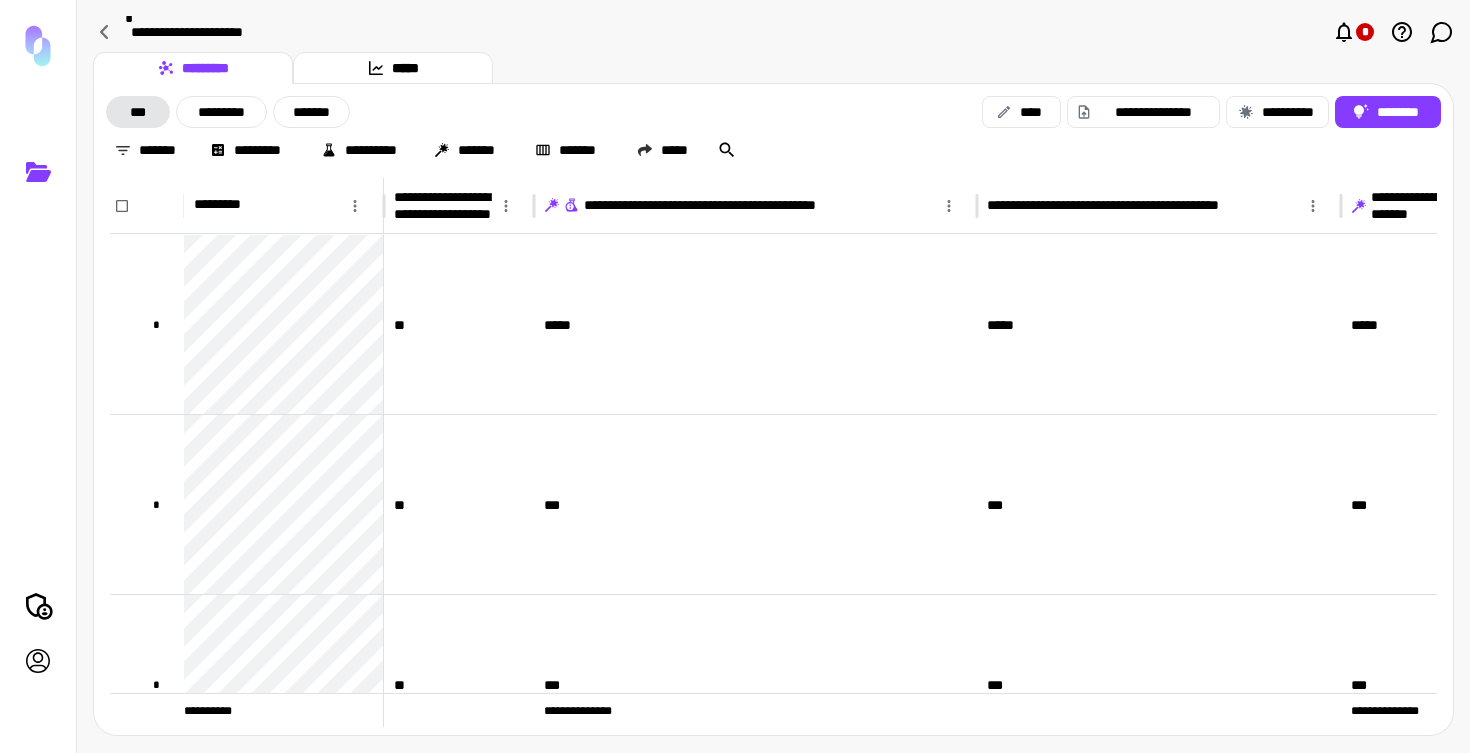 click 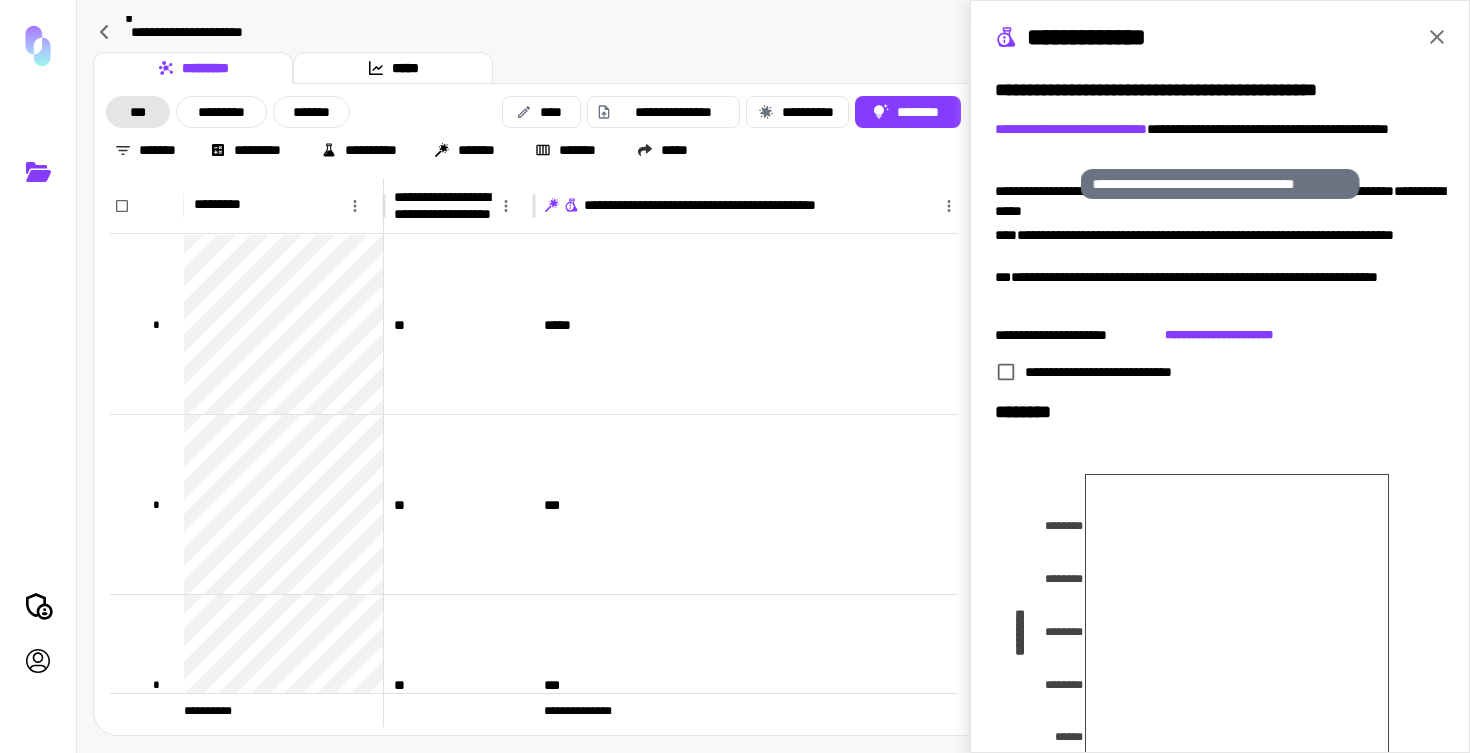 scroll, scrollTop: 296, scrollLeft: 0, axis: vertical 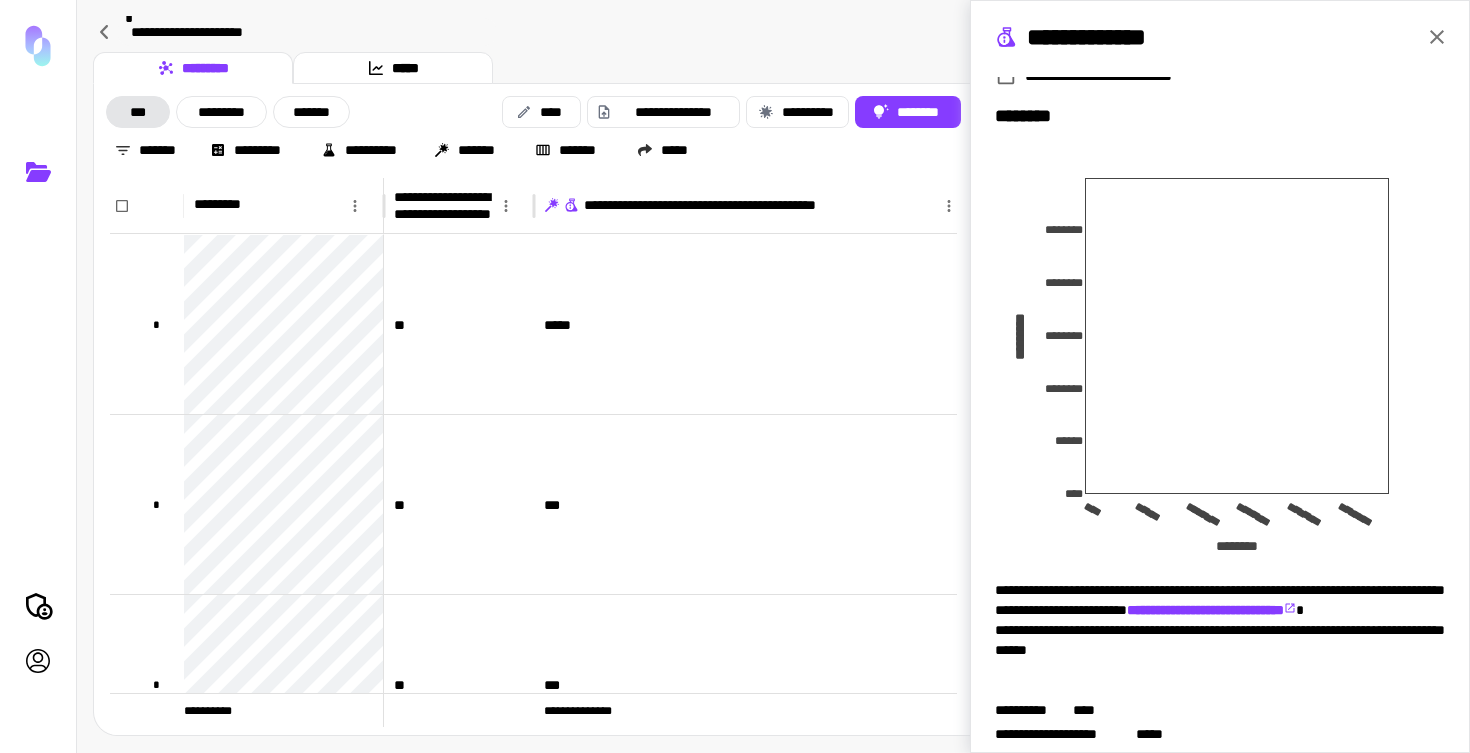 type 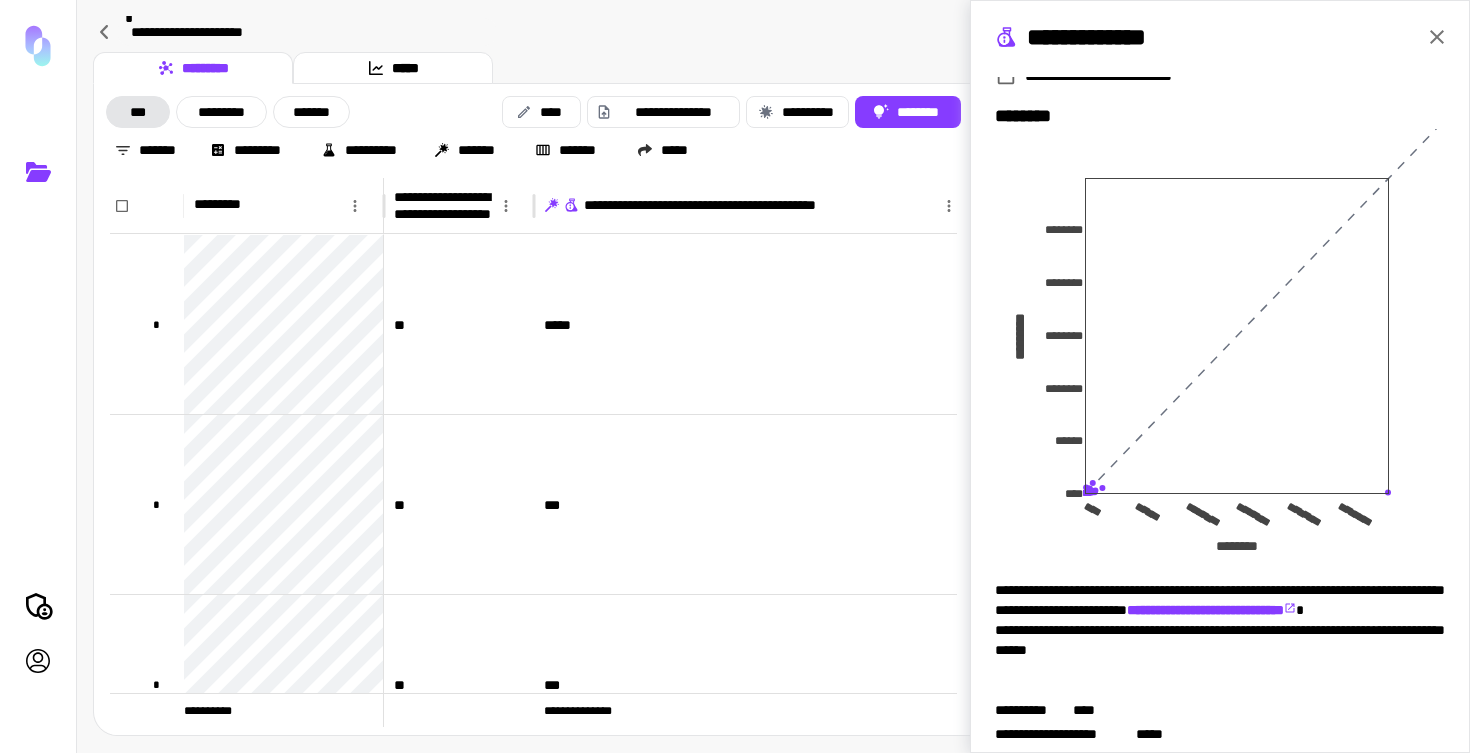 click on "*****" at bounding box center [664, 150] 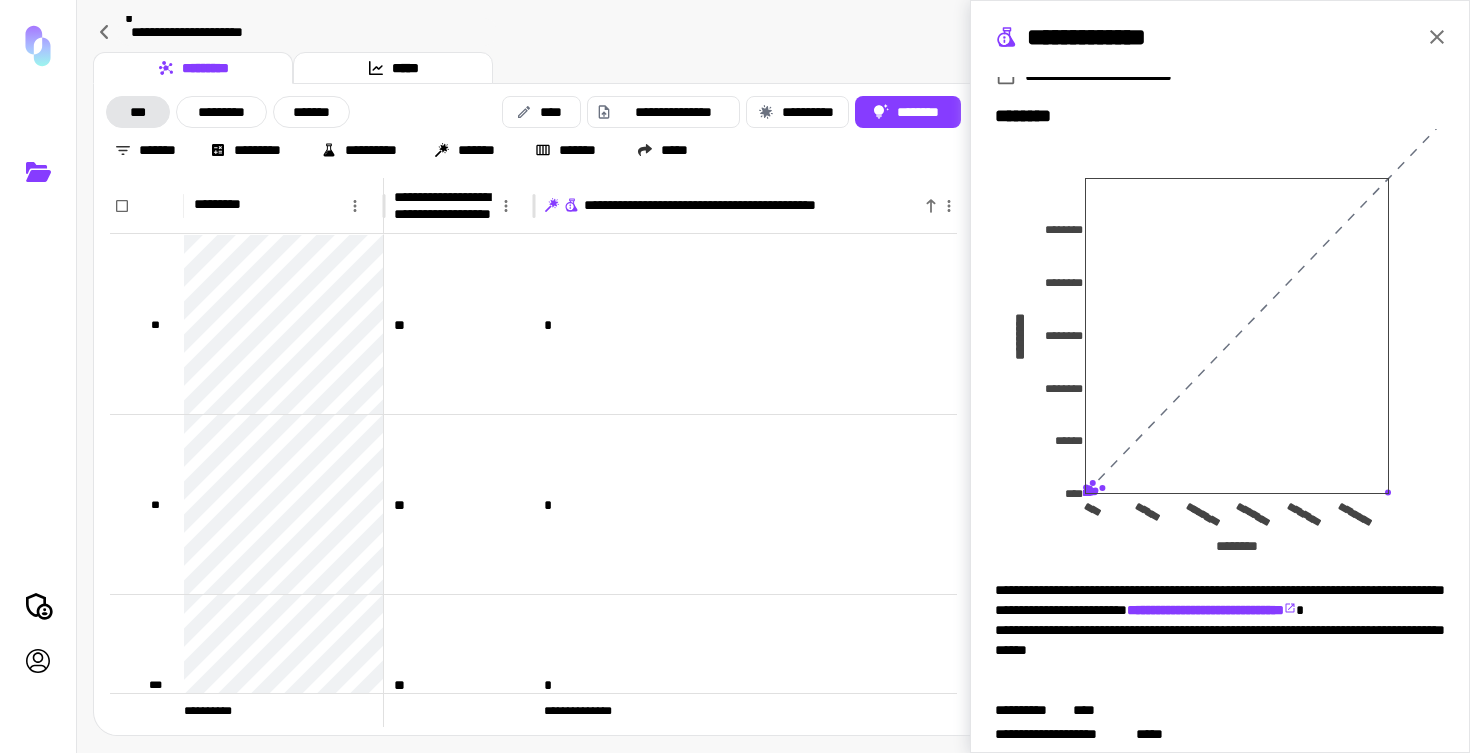 click 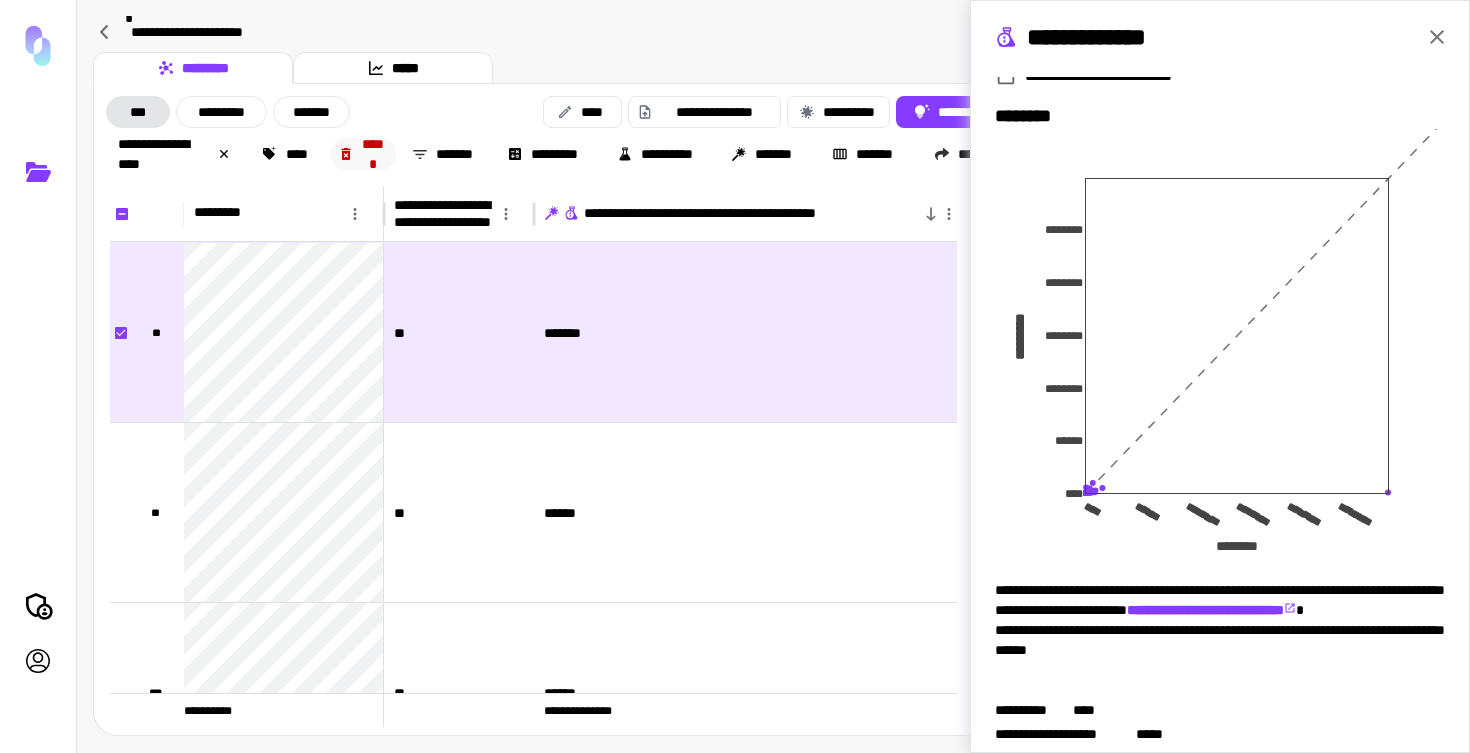 click on "******" at bounding box center [363, 154] 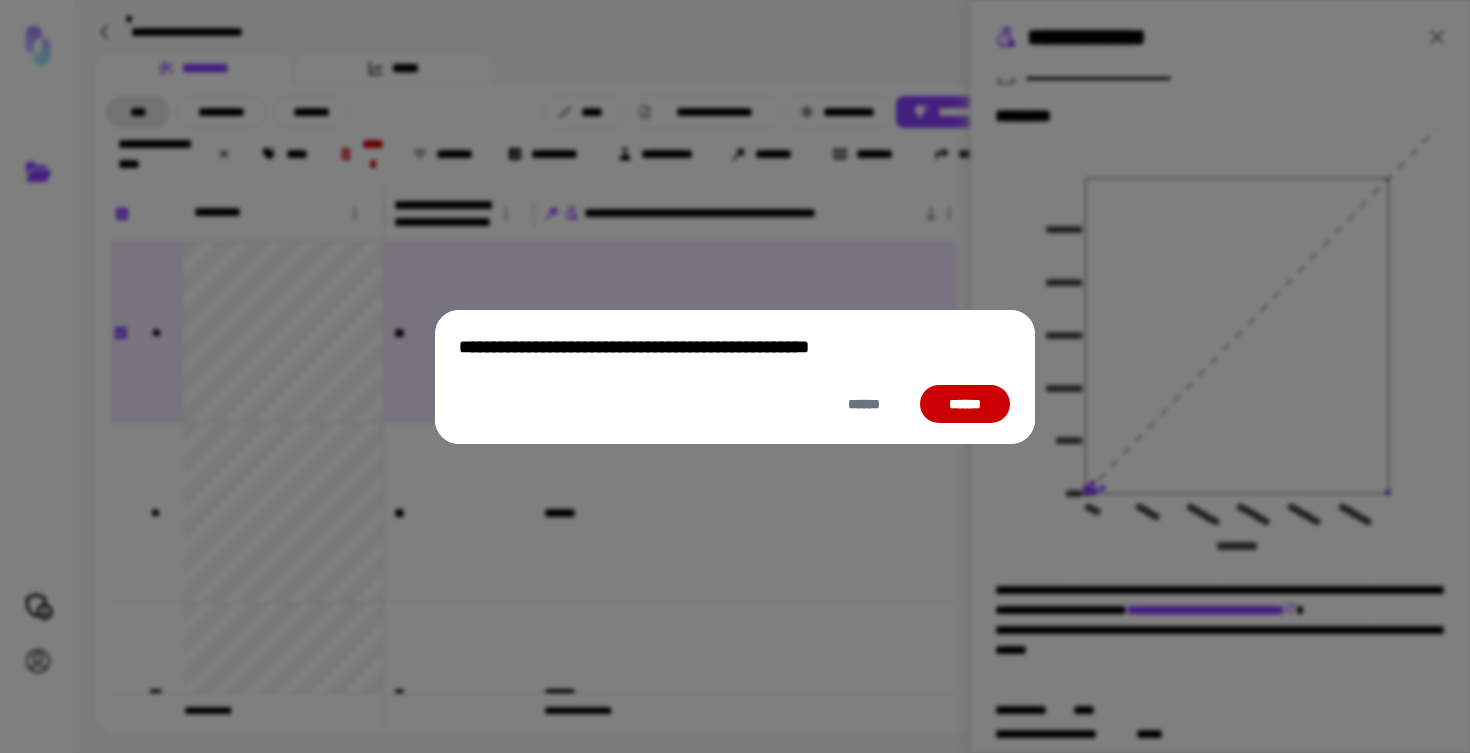click on "******" at bounding box center [965, 404] 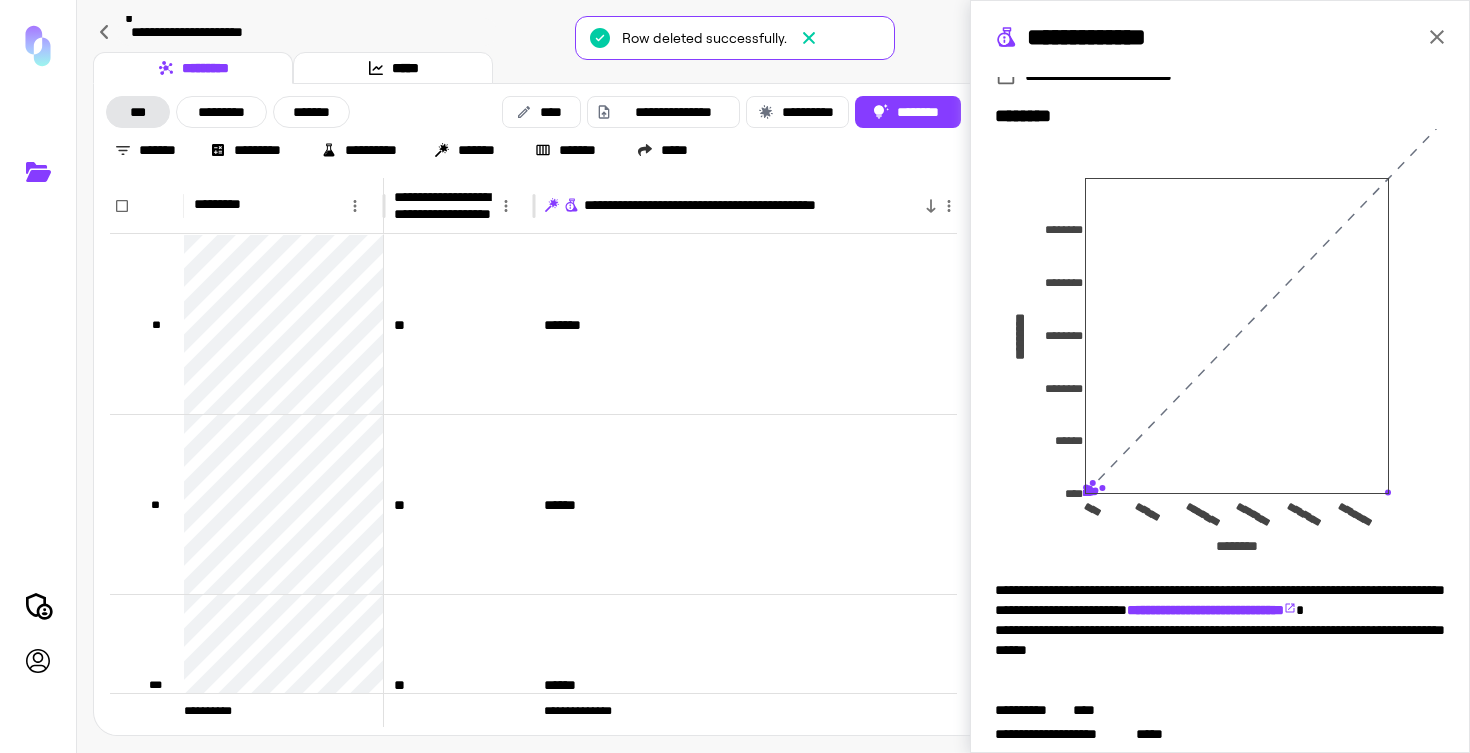 click 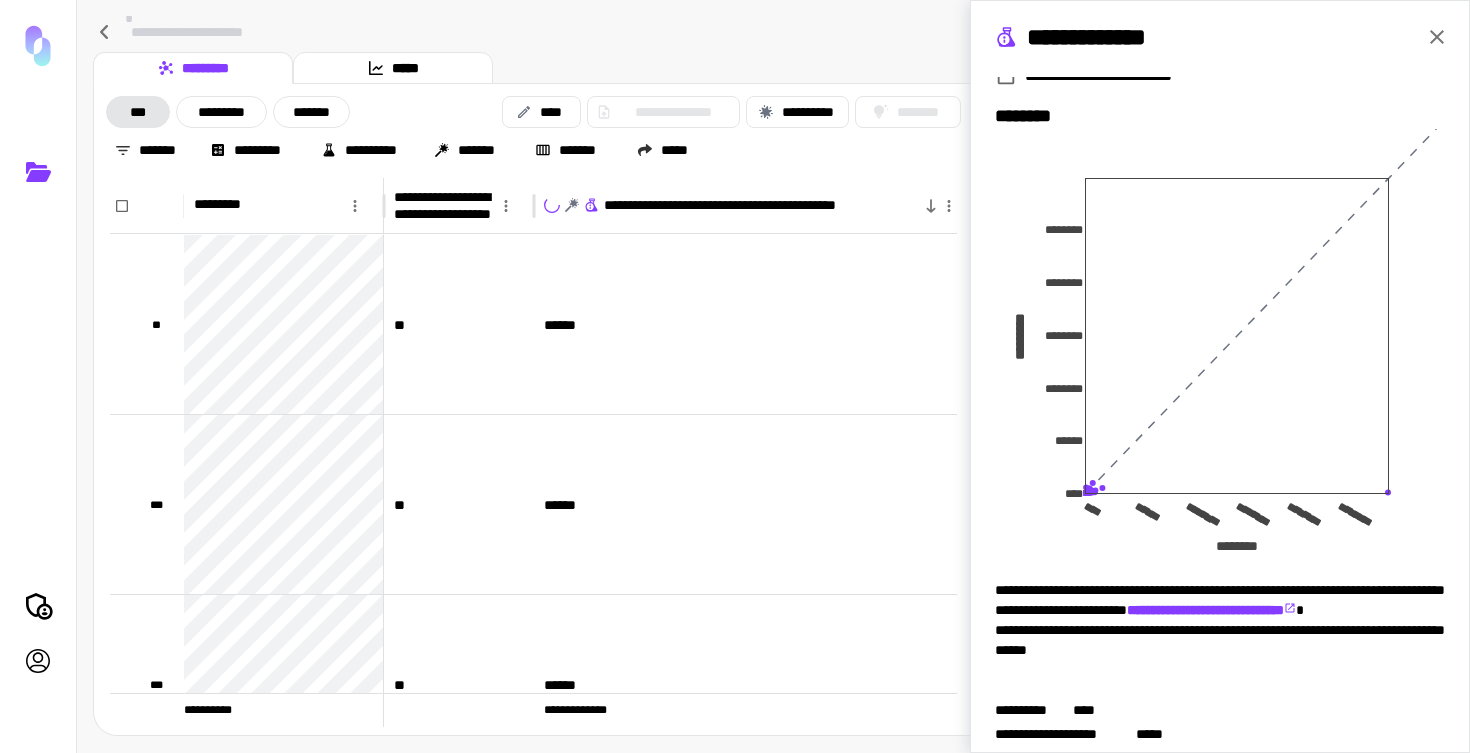 scroll, scrollTop: 340, scrollLeft: 0, axis: vertical 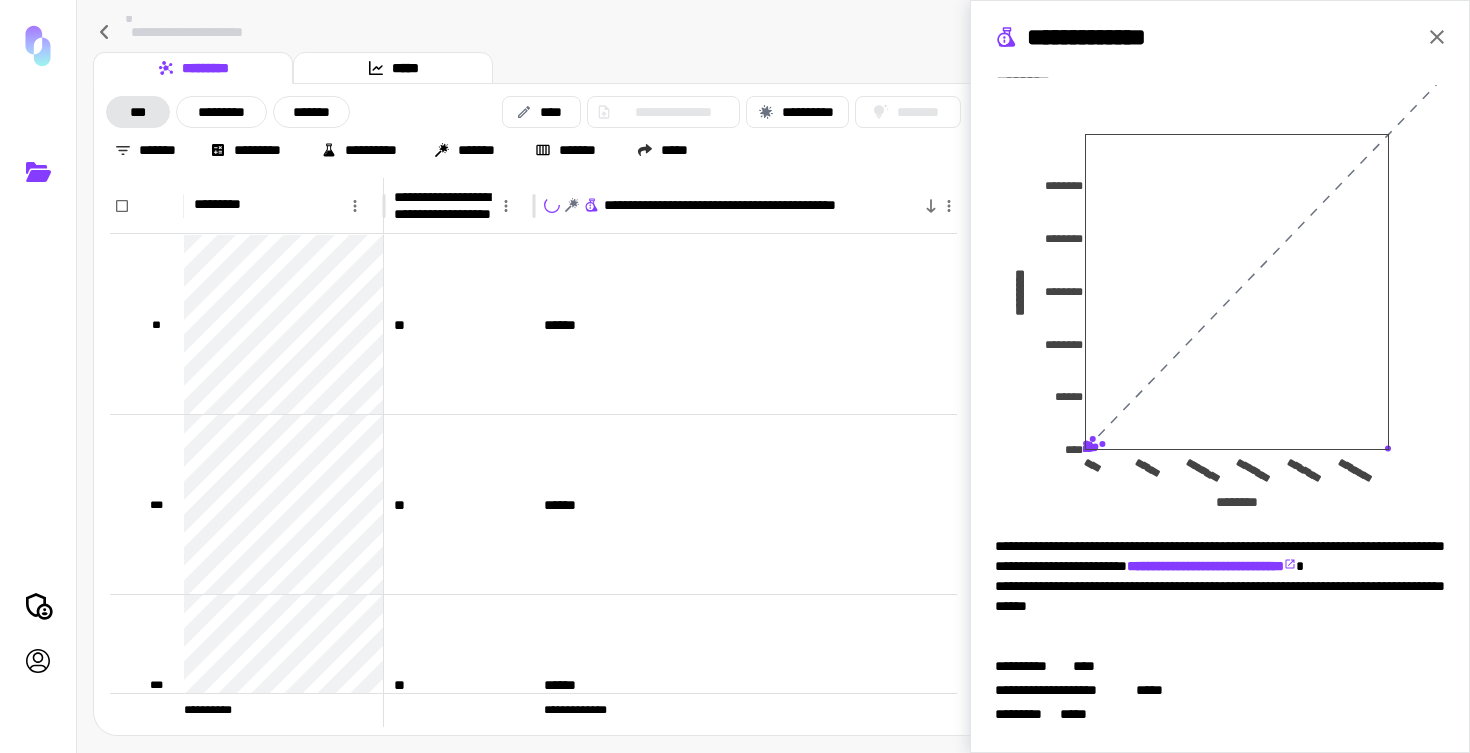 click 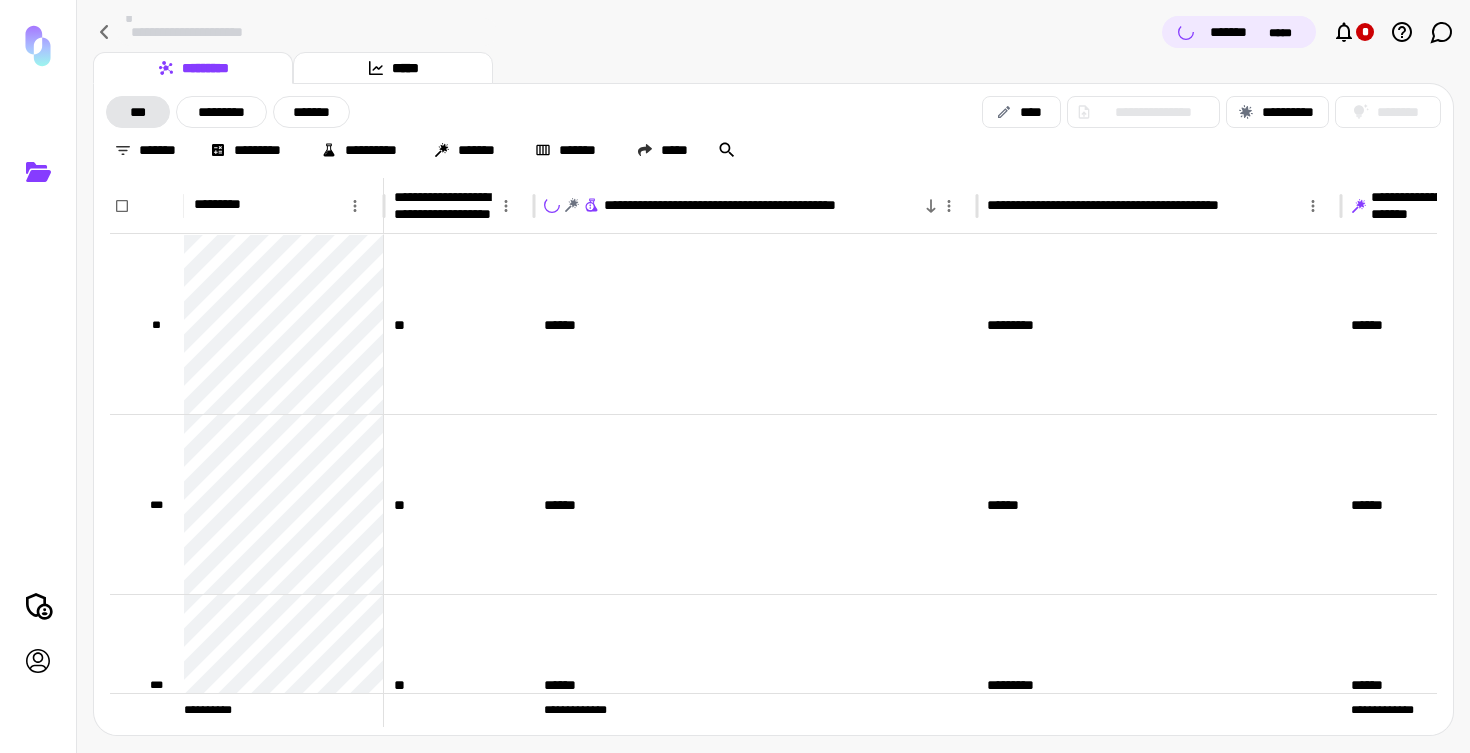 scroll, scrollTop: 0, scrollLeft: 0, axis: both 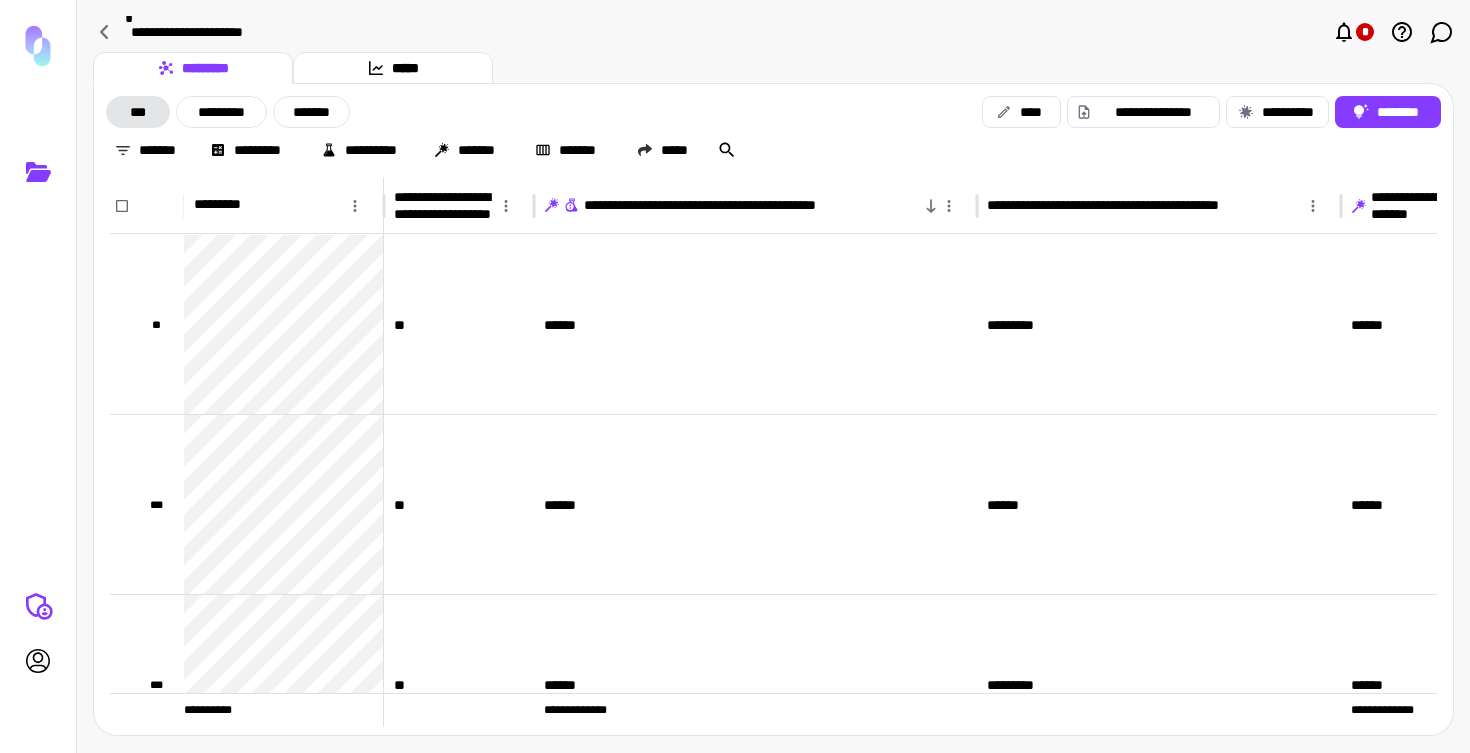 click 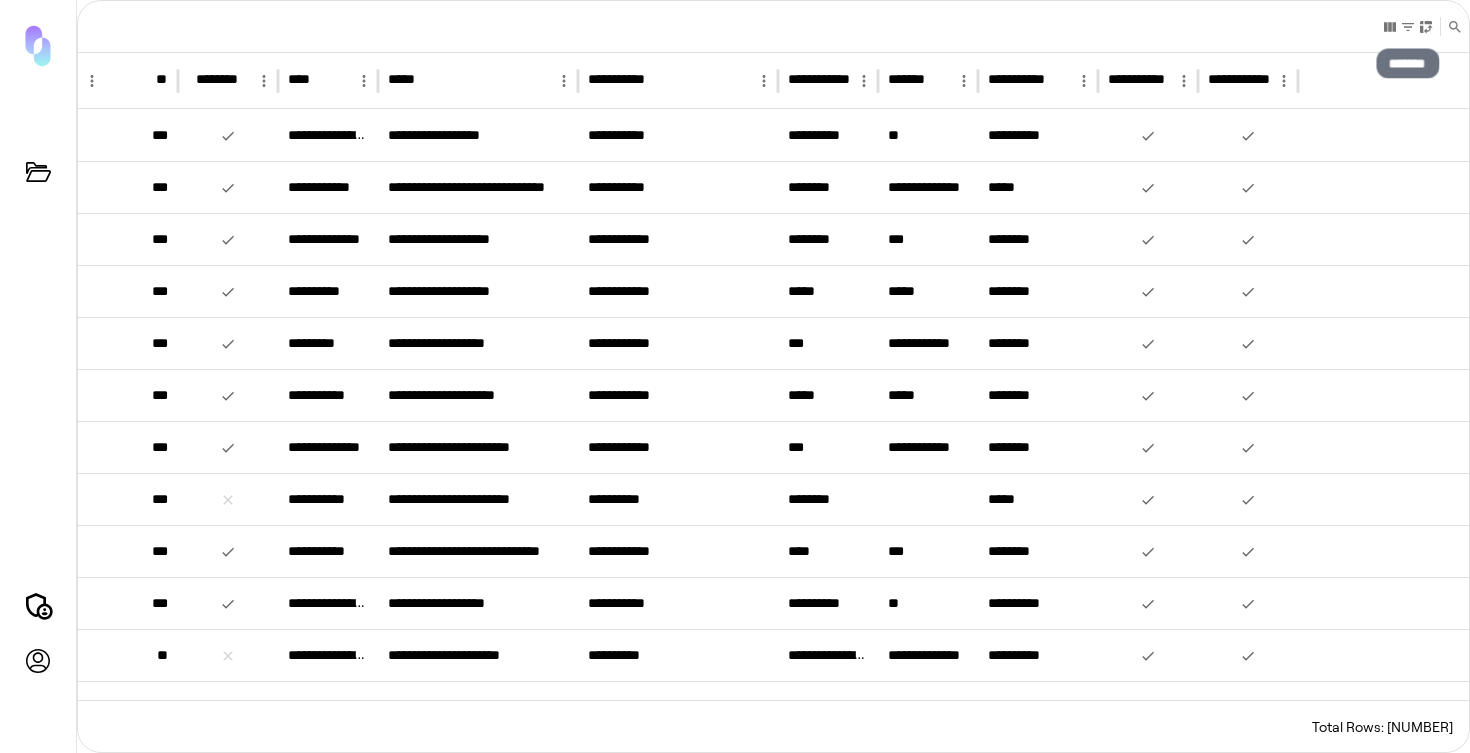 click 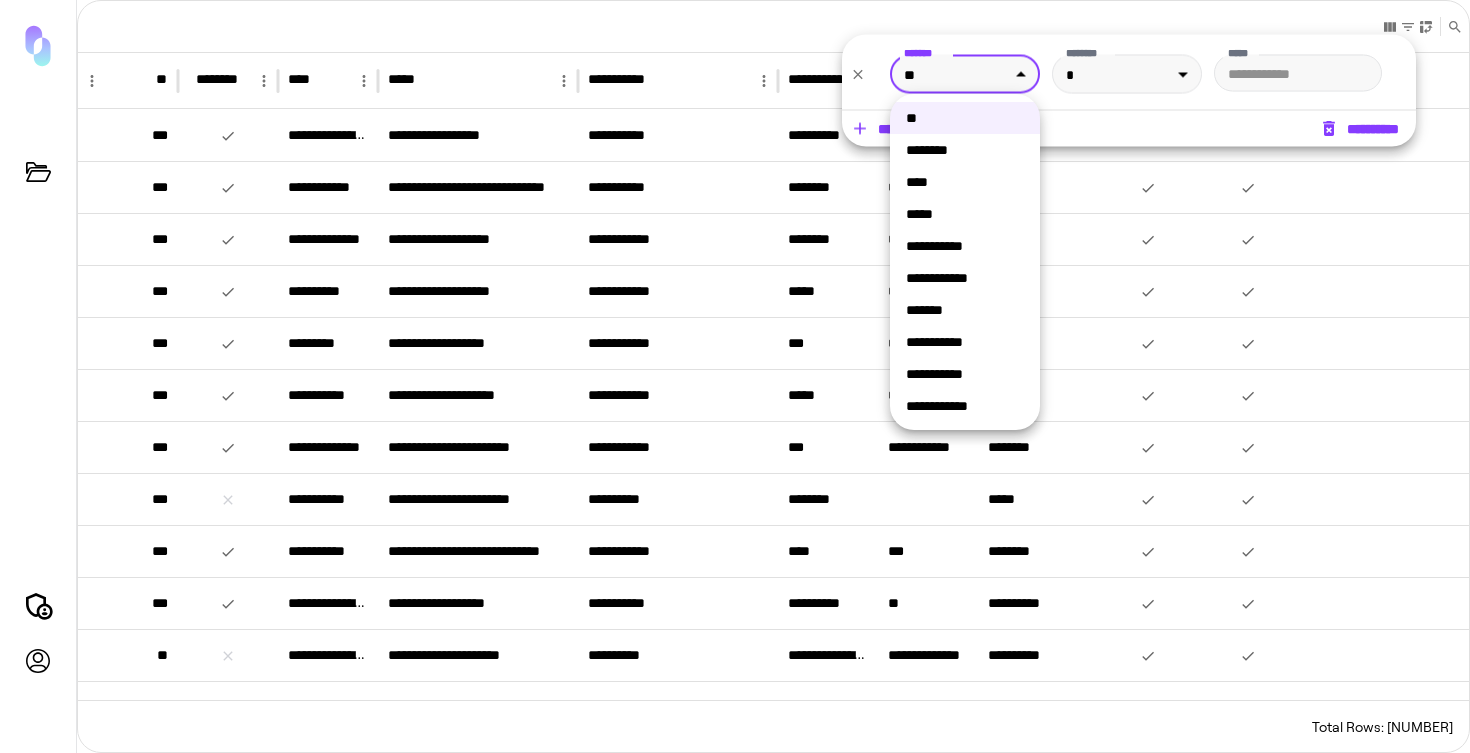click on "**********" at bounding box center (735, 376) 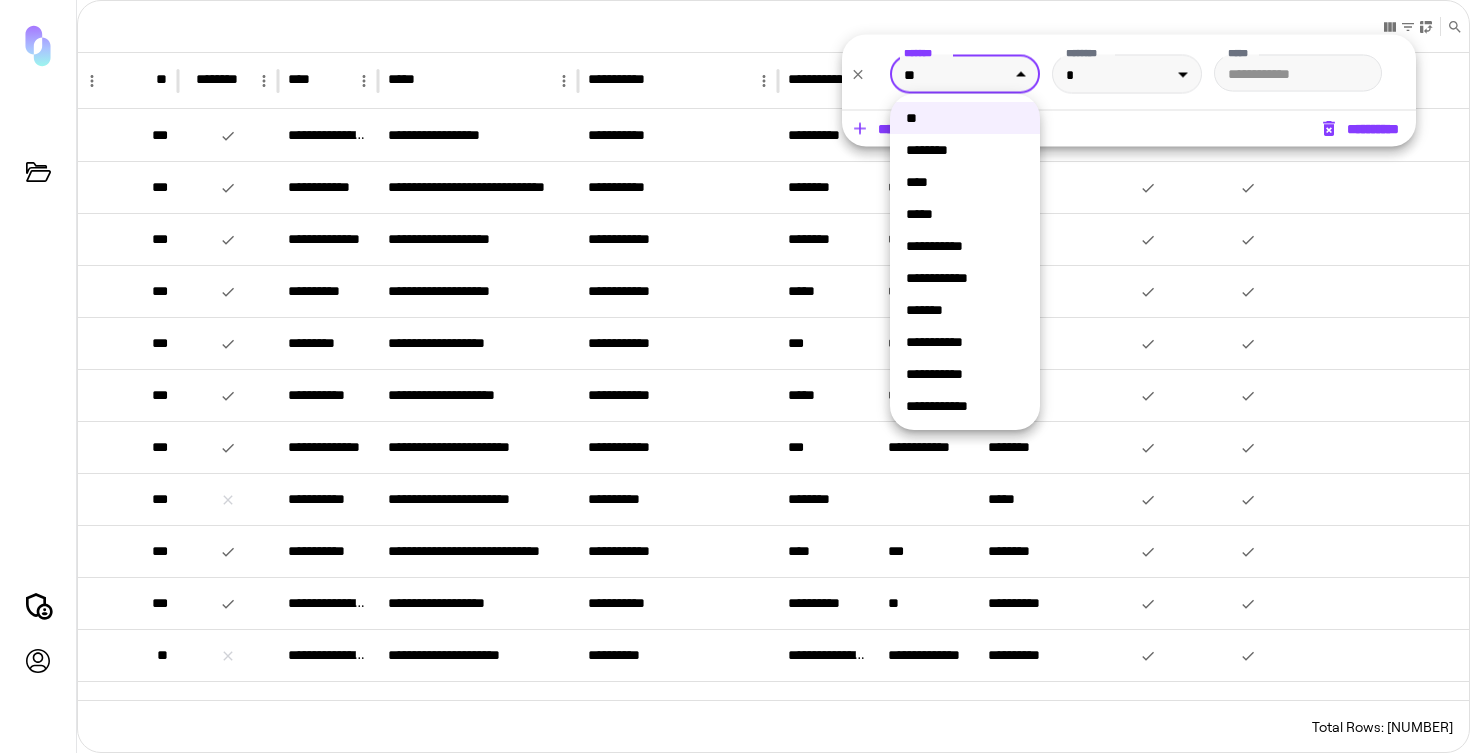 click on "**********" at bounding box center [965, 278] 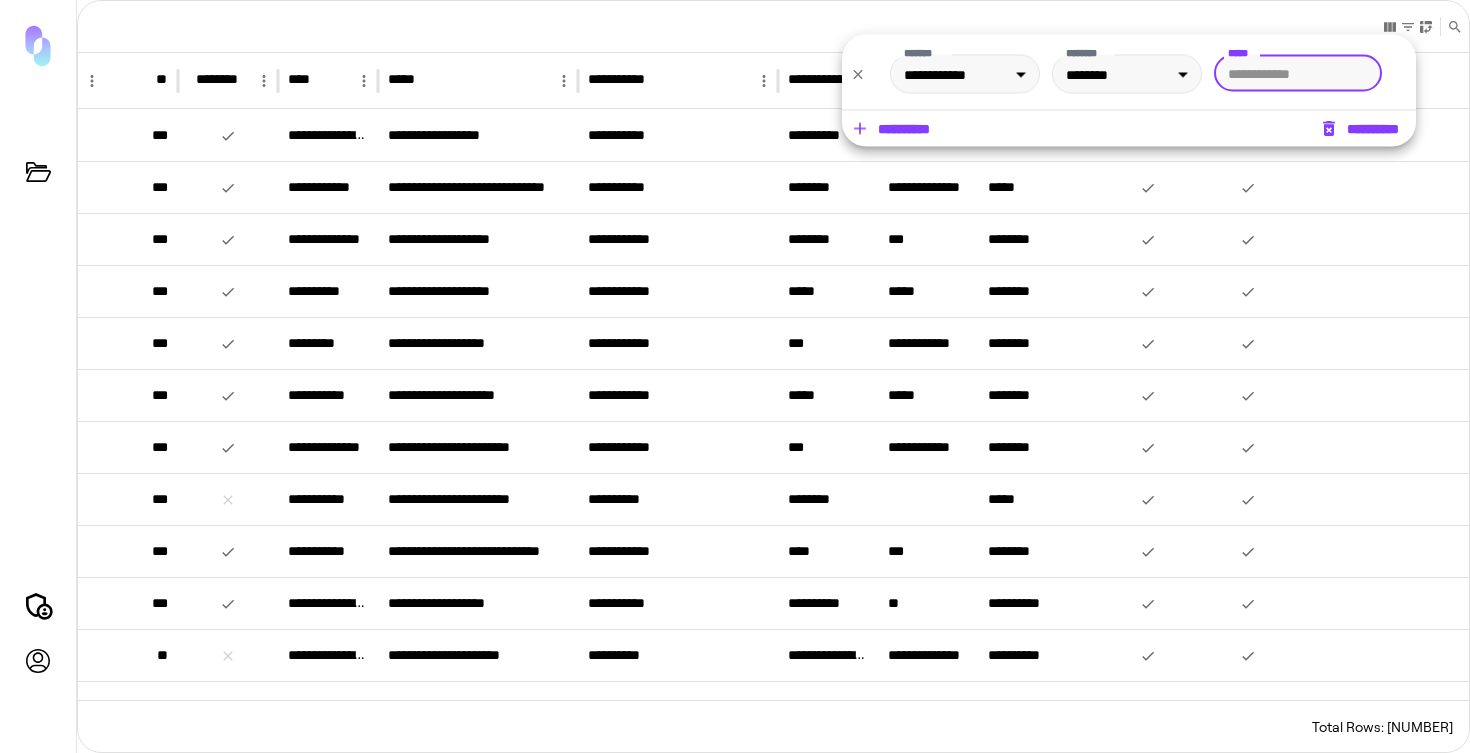 click on "*****" at bounding box center (1298, 73) 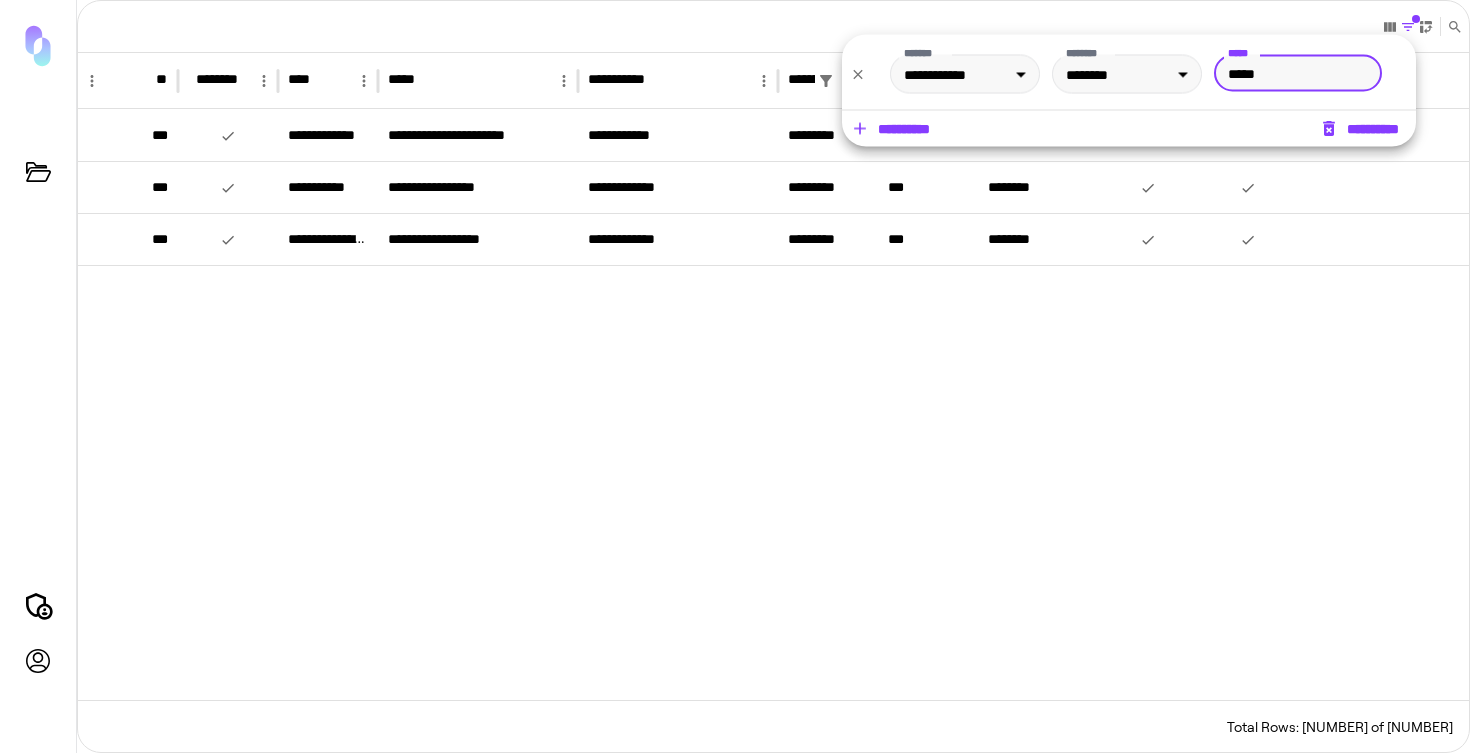 type on "*****" 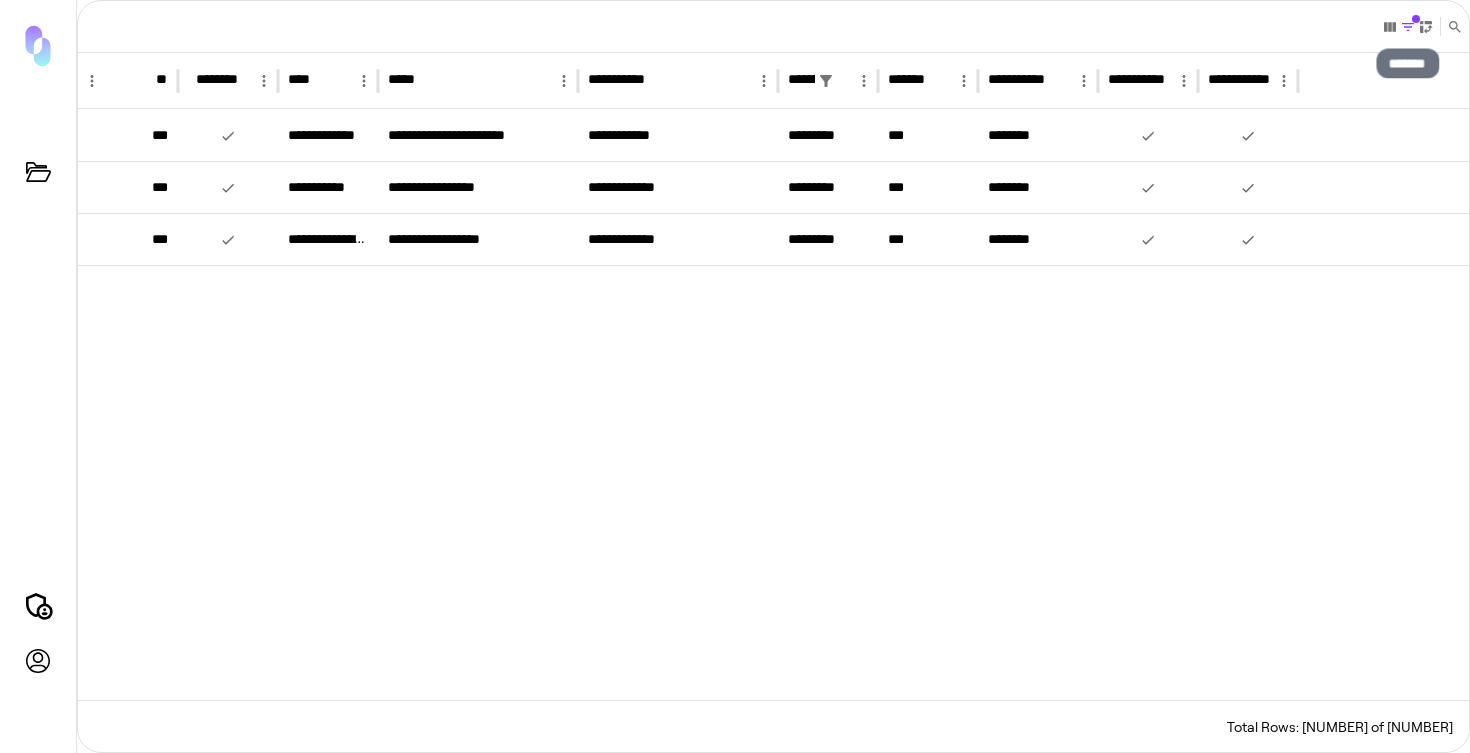 click 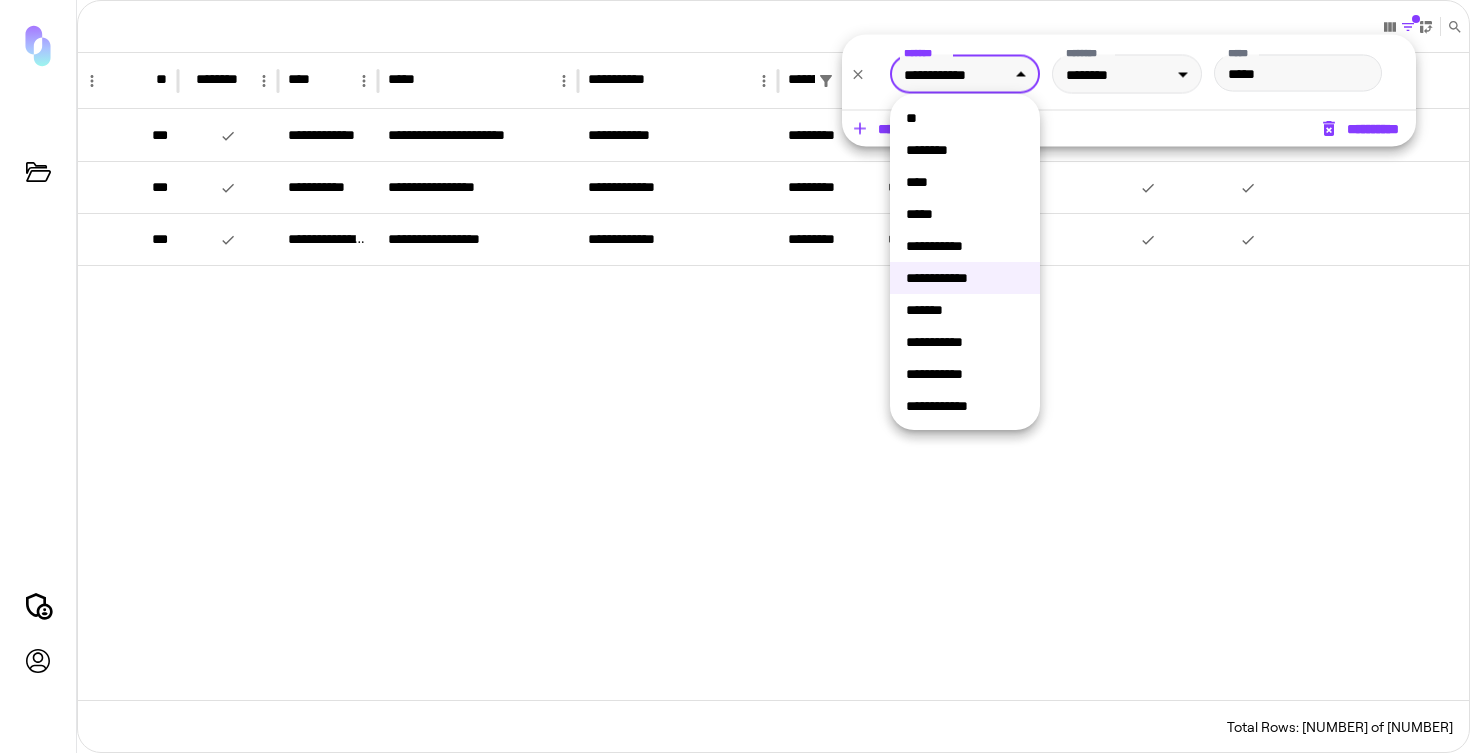 click on "[NUMBER] of [NUMBER]" at bounding box center [735, 376] 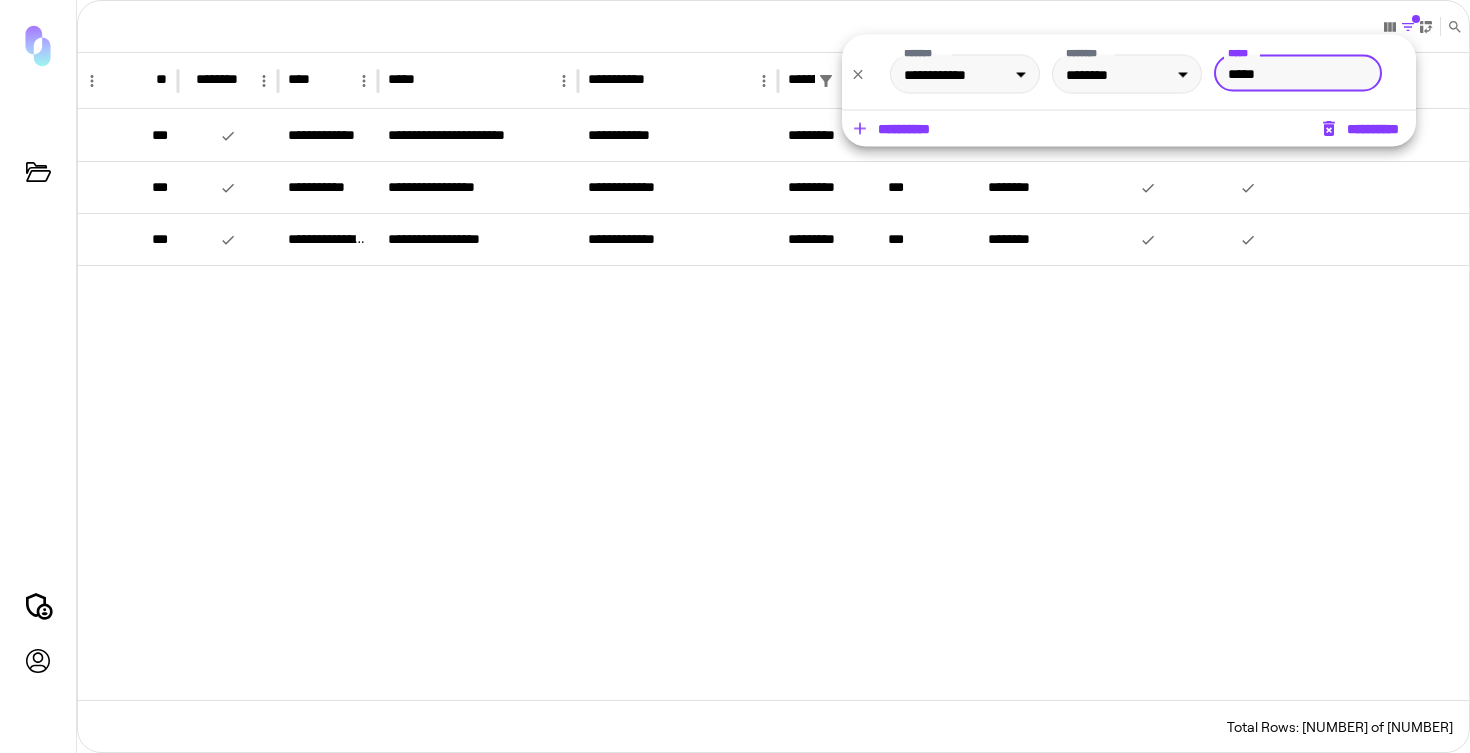 click on "*****" at bounding box center [1298, 73] 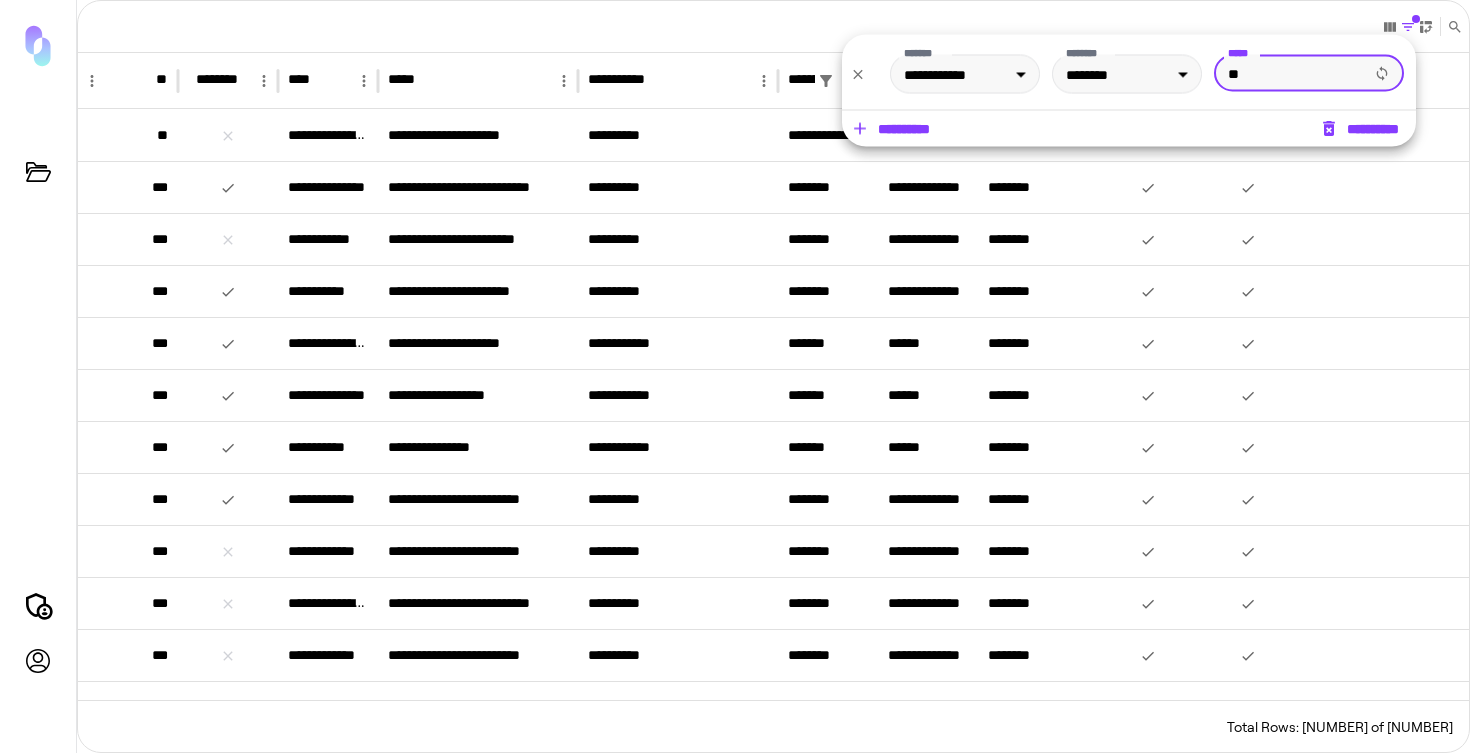 type on "*" 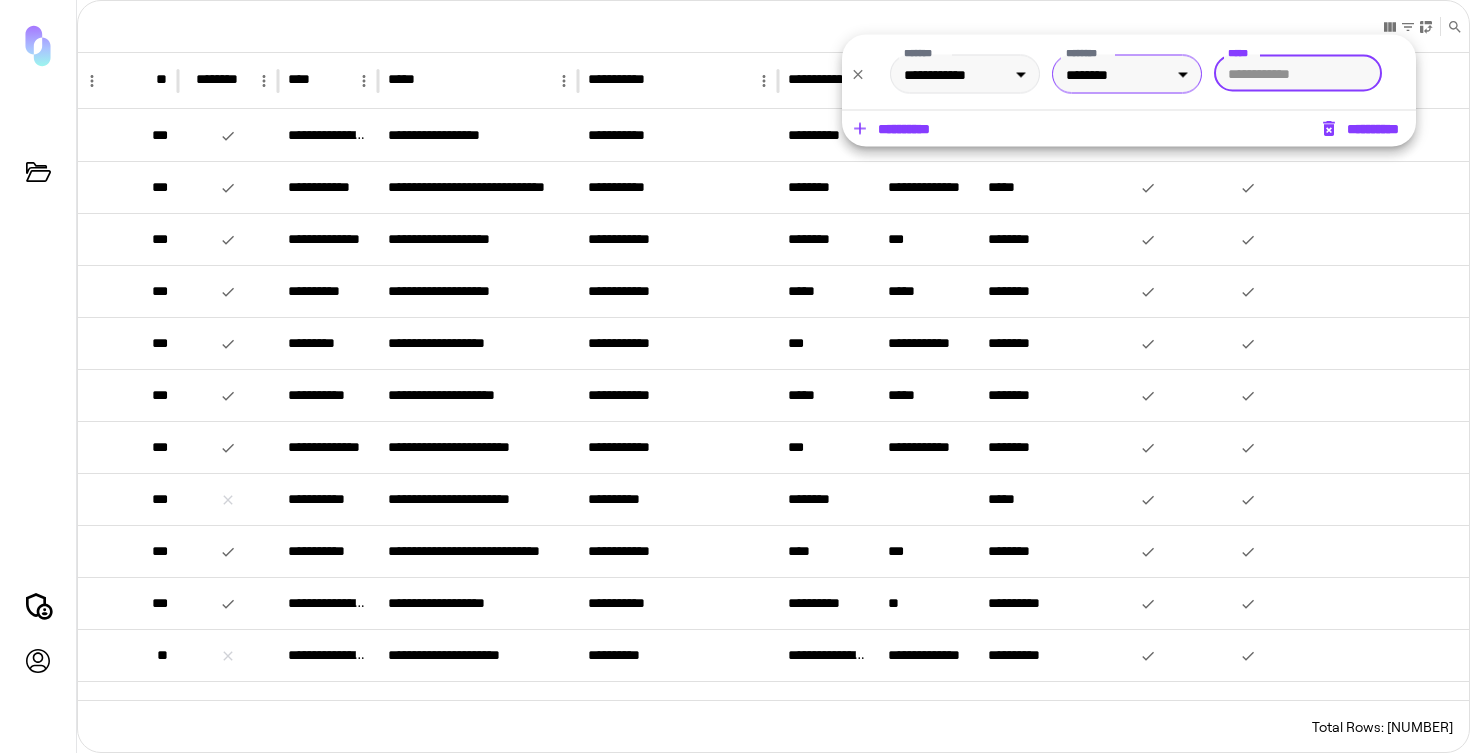 type 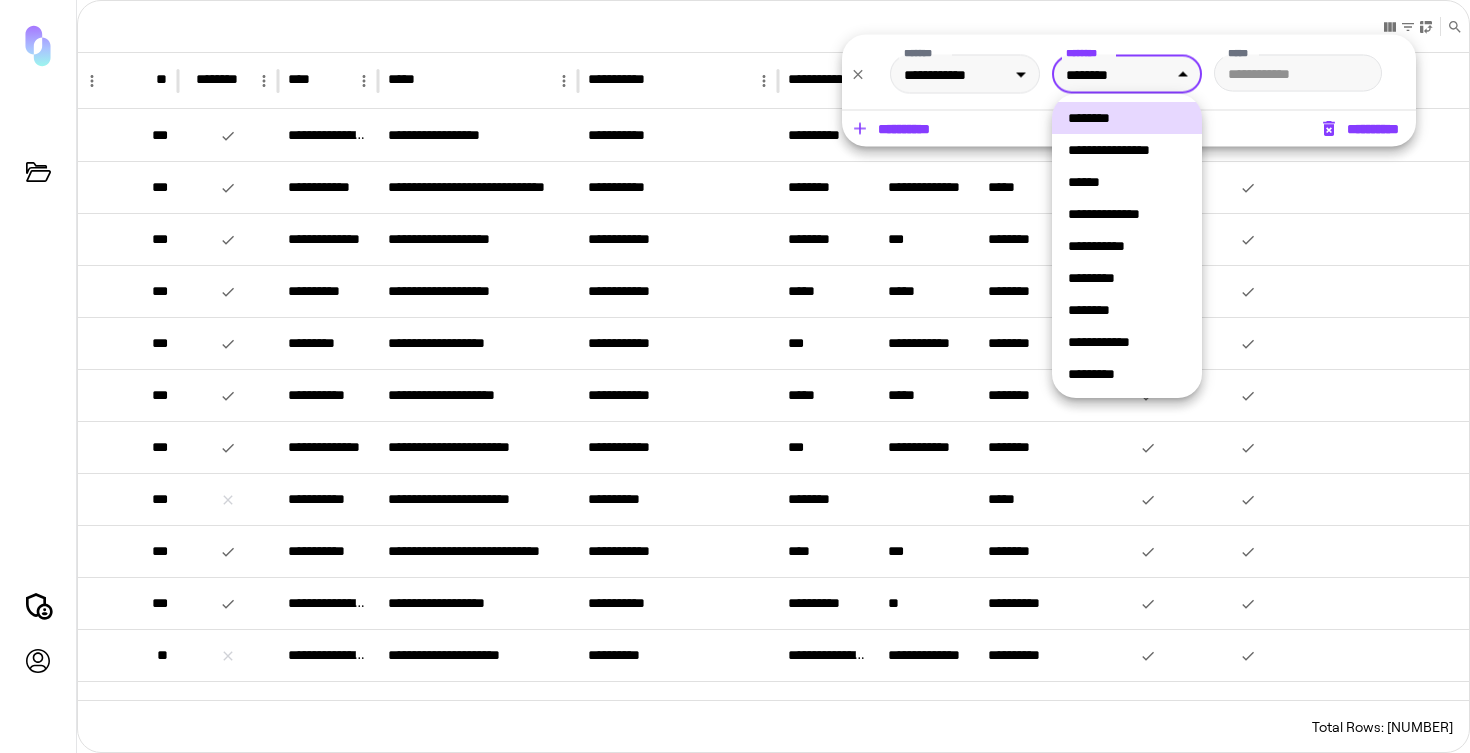 click on "**********" at bounding box center [1127, 150] 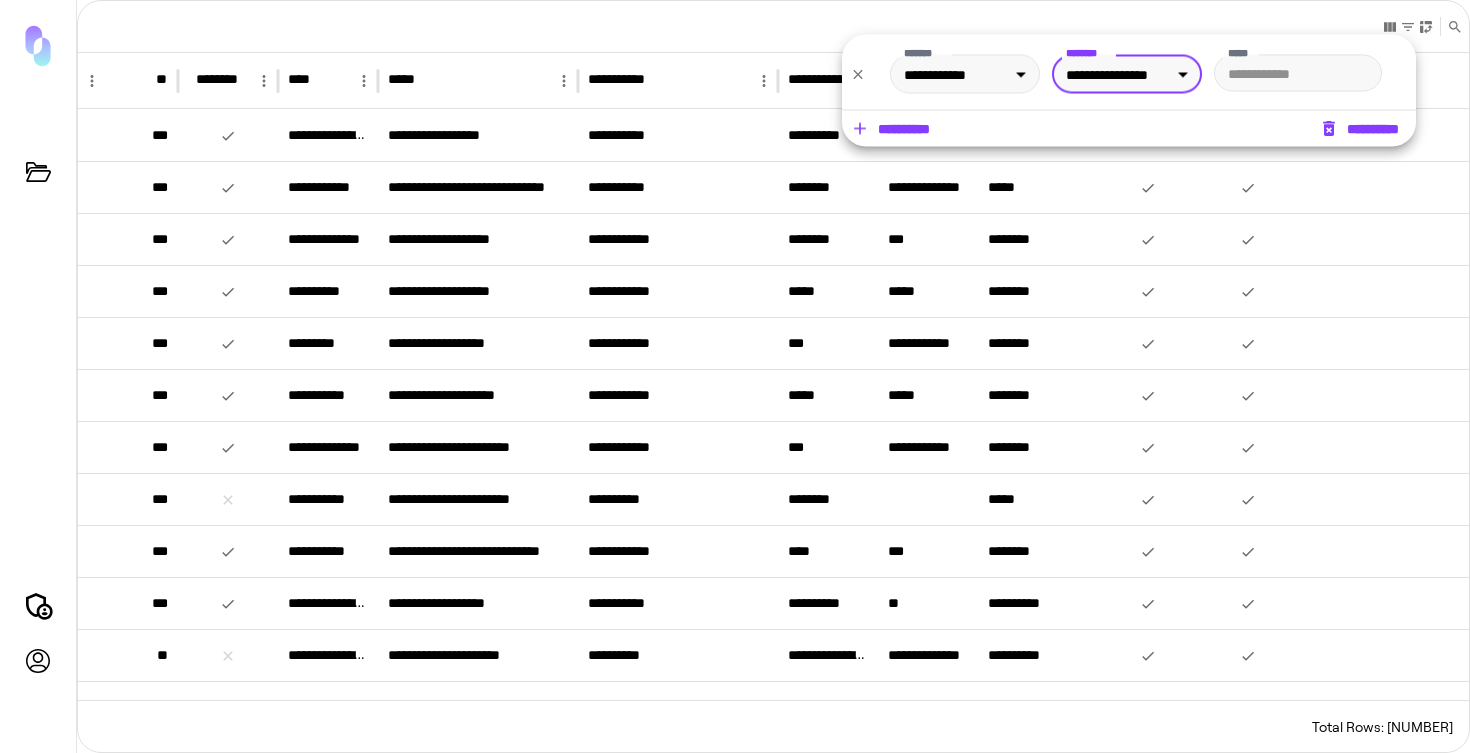 click on "**********" at bounding box center (735, 376) 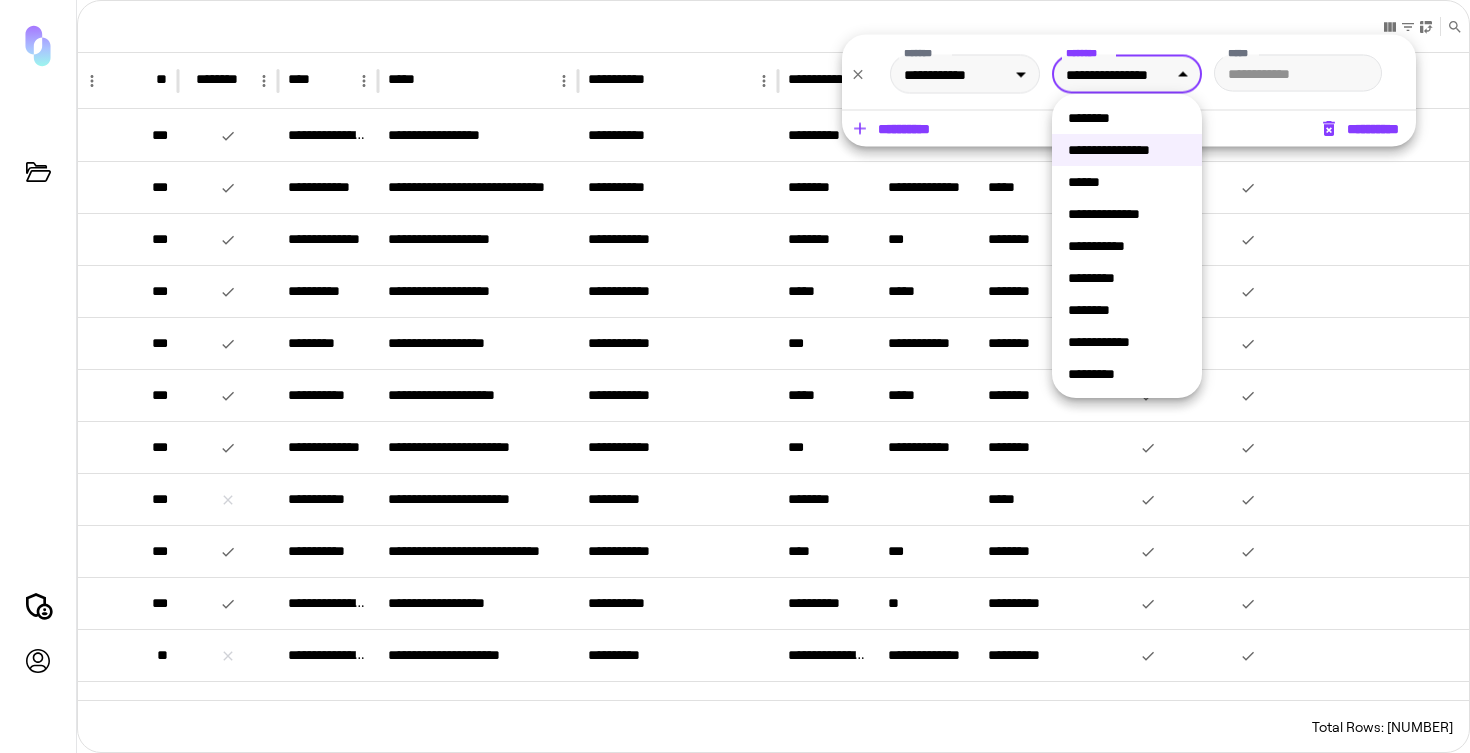 click on "********" at bounding box center (1127, 118) 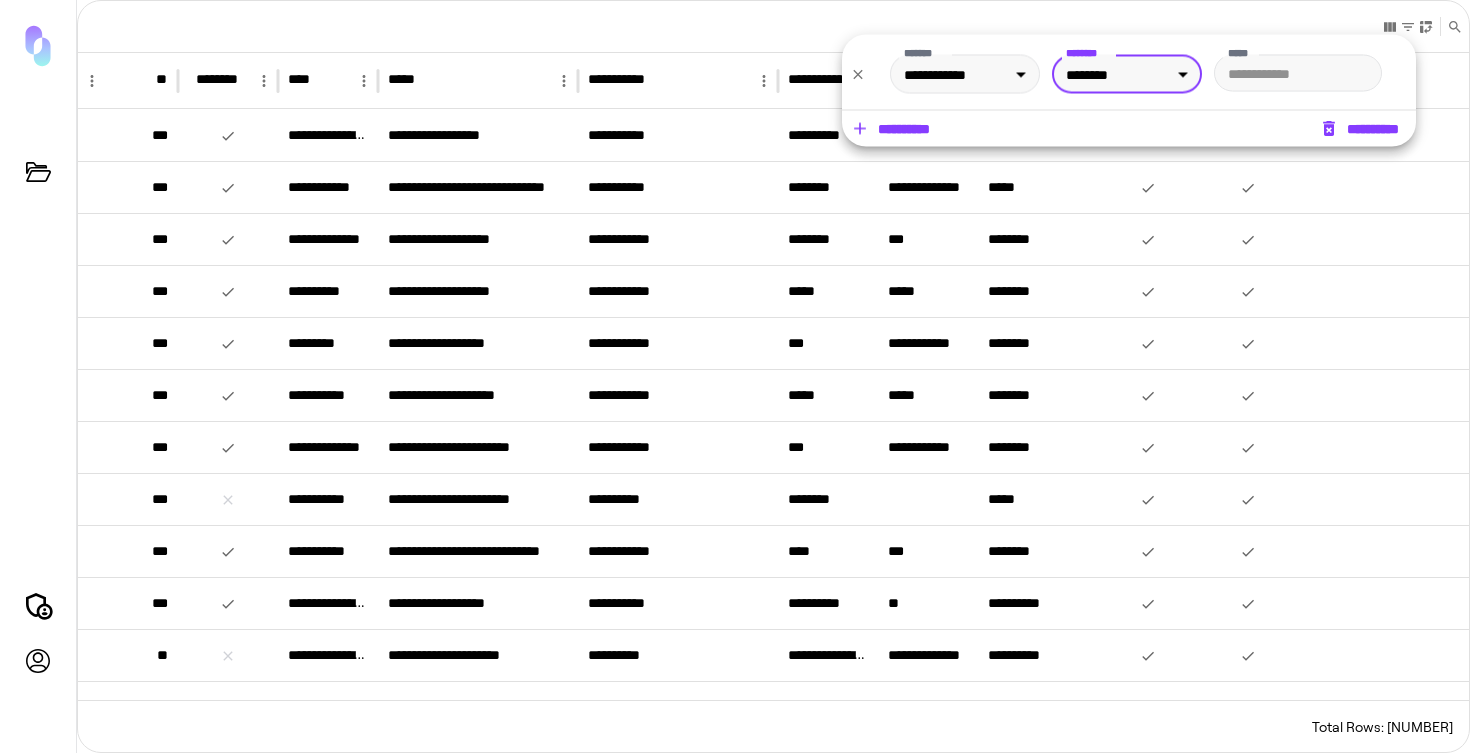 click on "*****" at bounding box center [1298, 73] 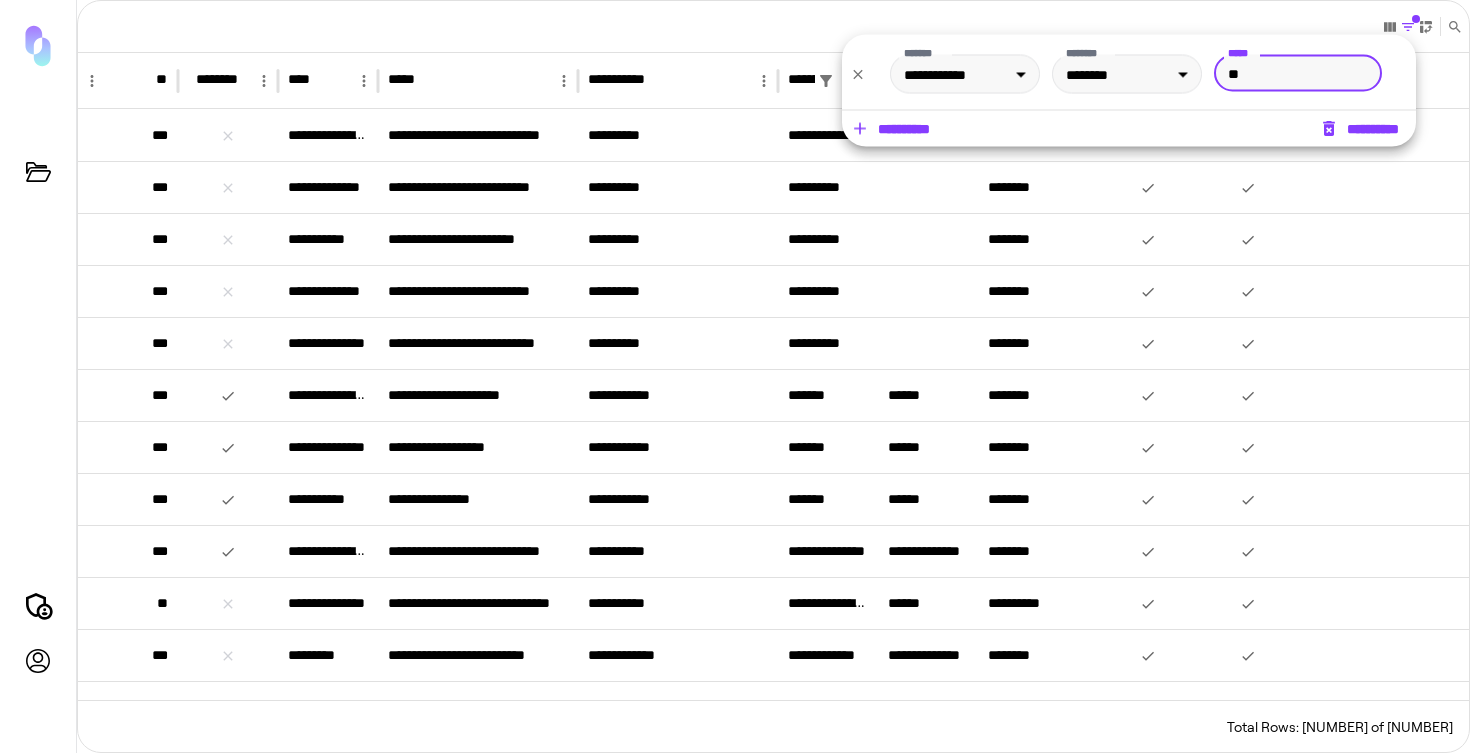 type on "*" 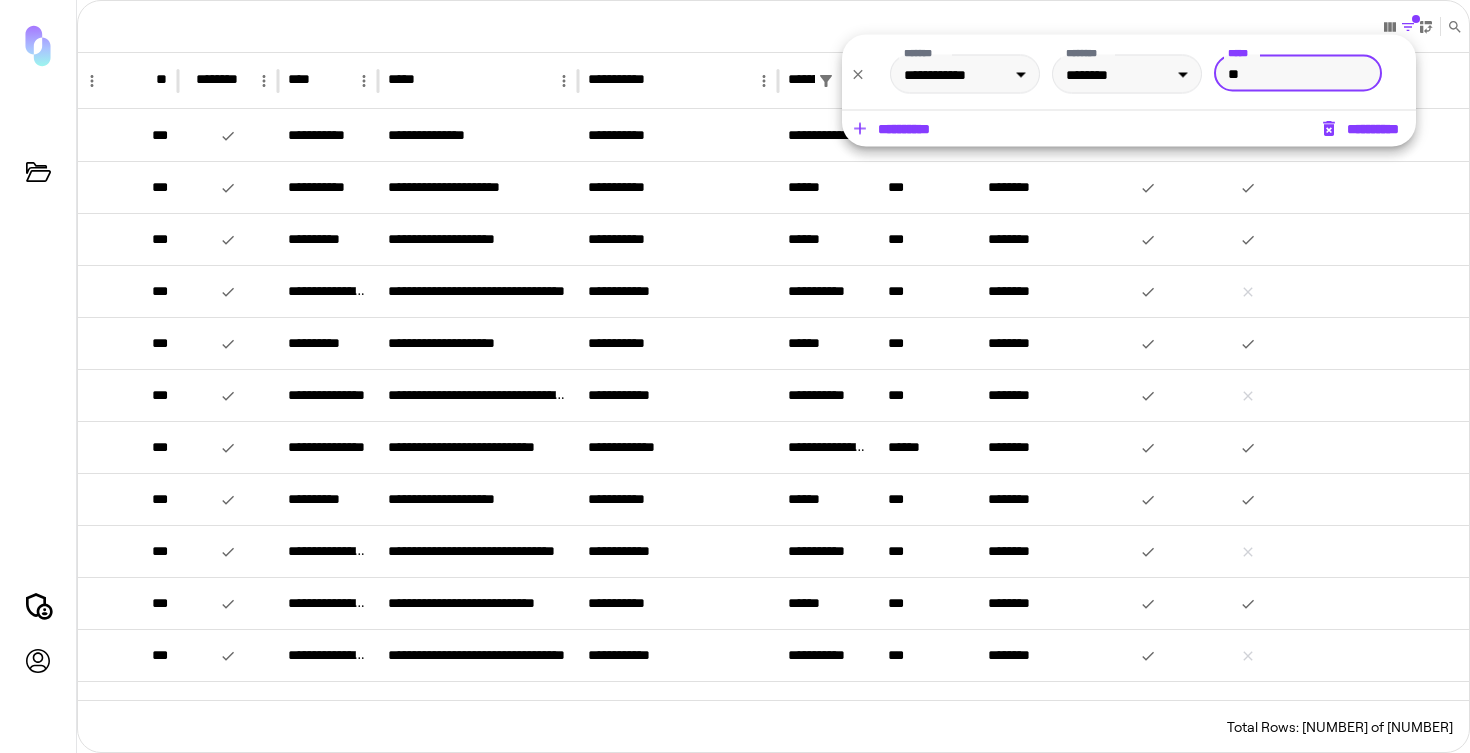 type on "*" 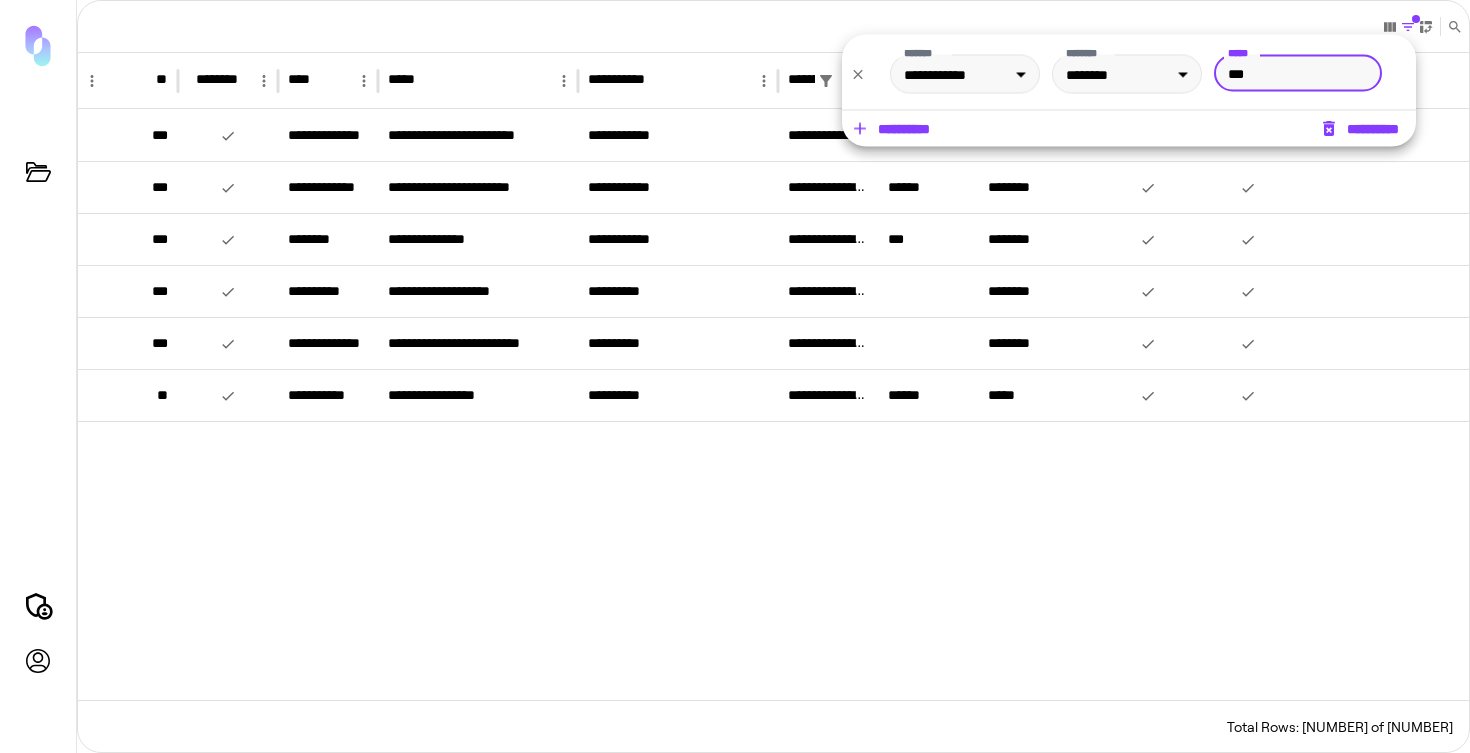type on "***" 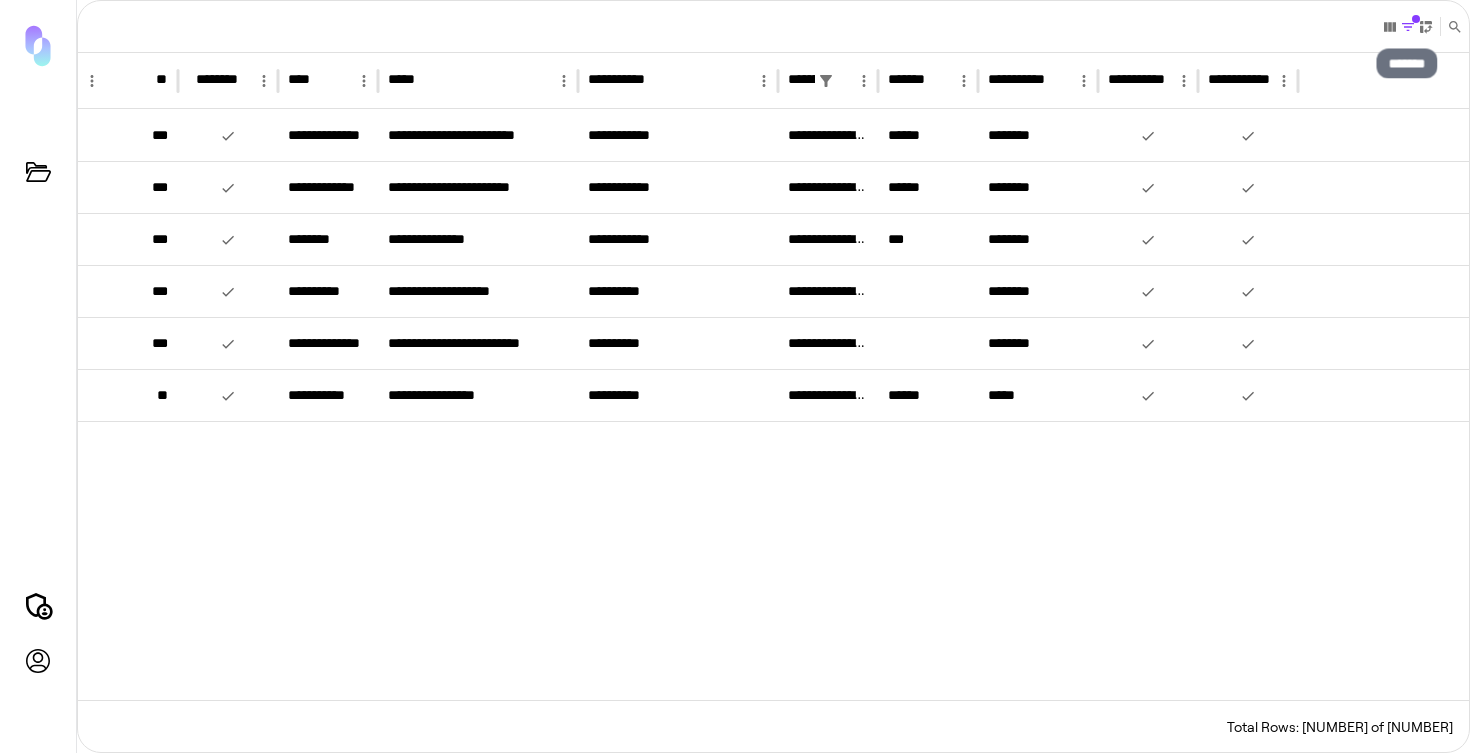 click 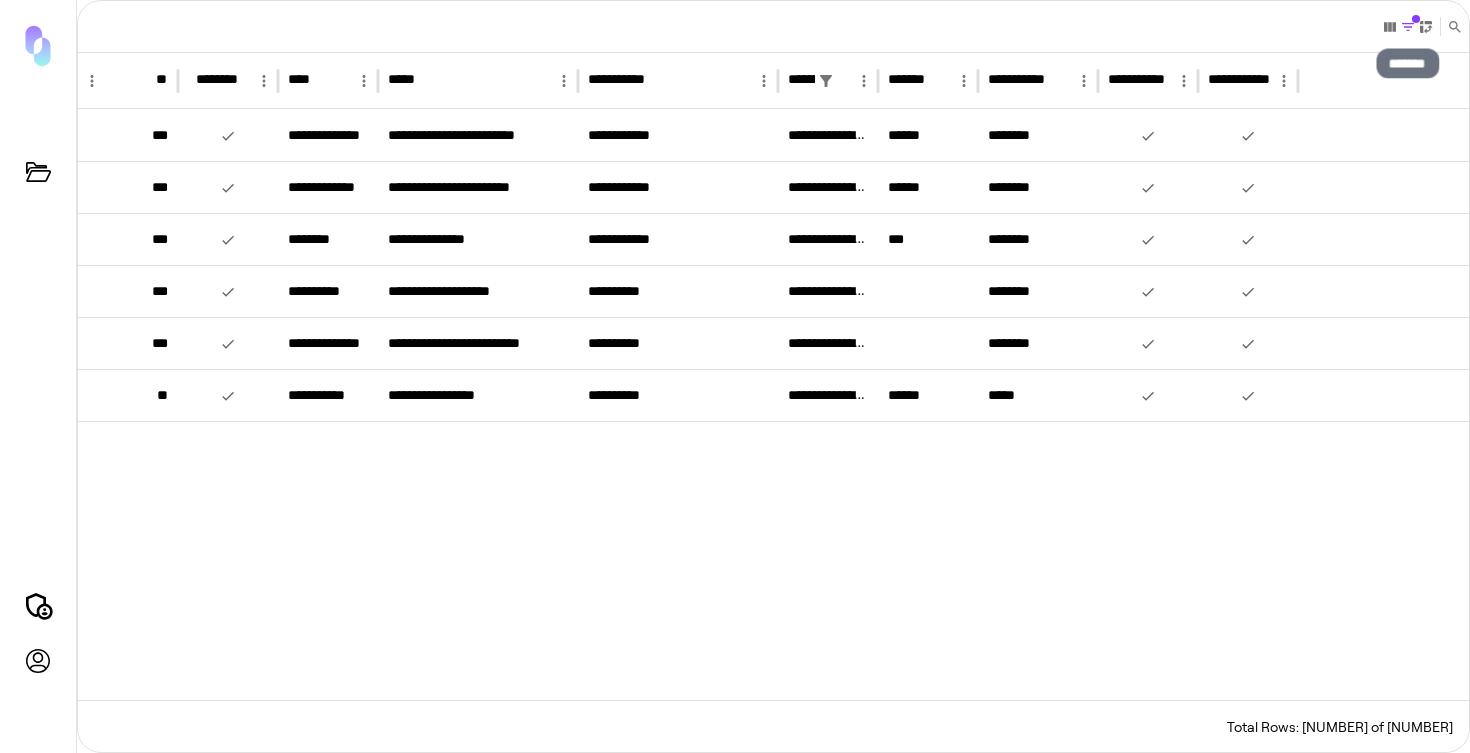 click 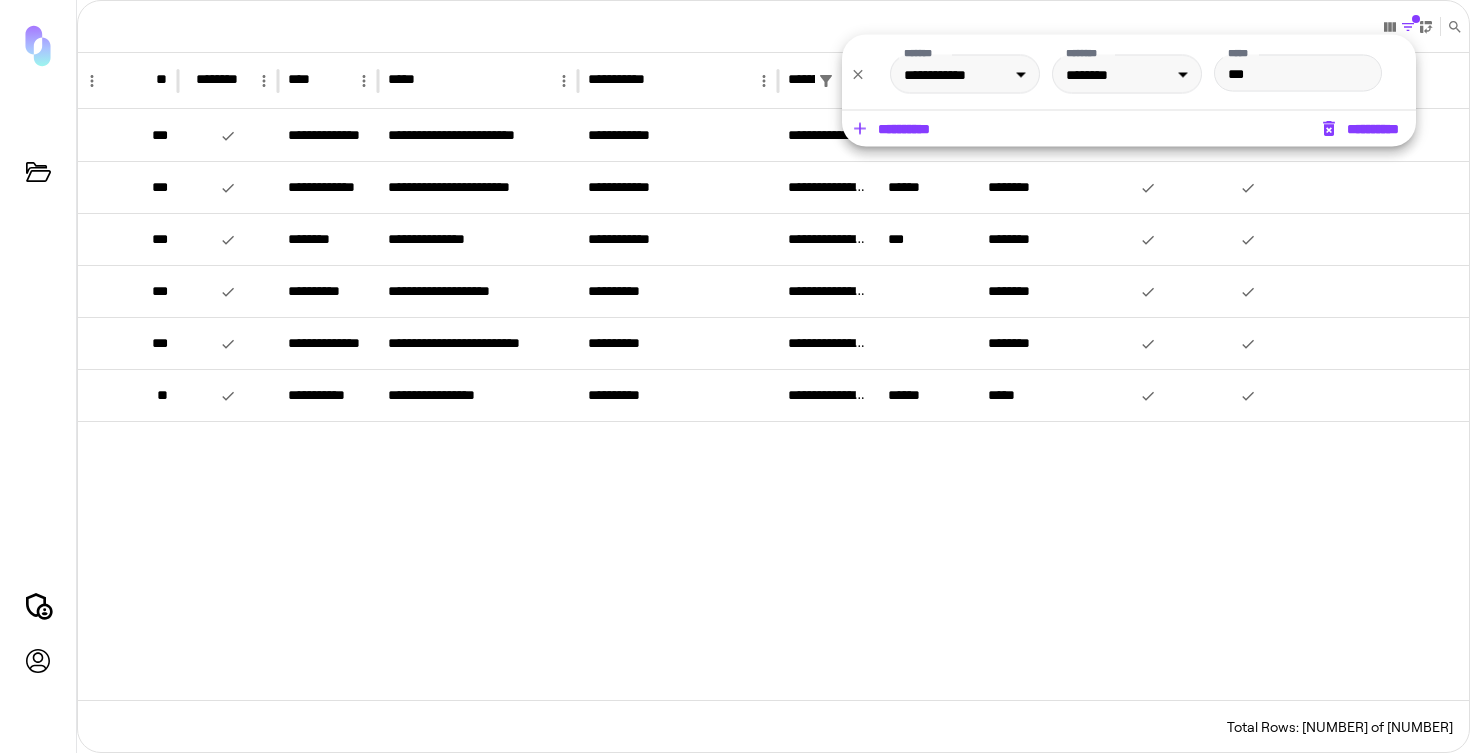 click on "**********" at bounding box center [1361, 129] 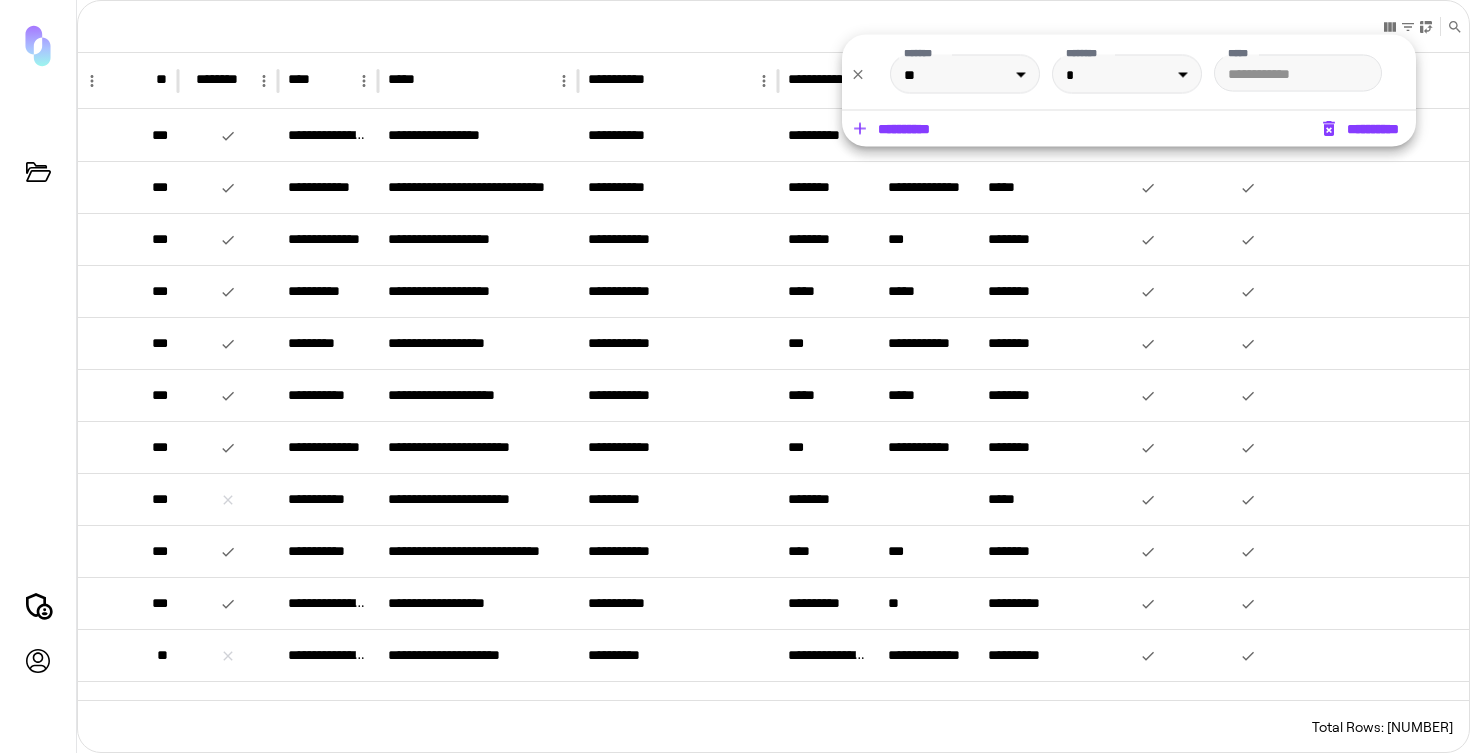 click on "* *" at bounding box center [773, 27] 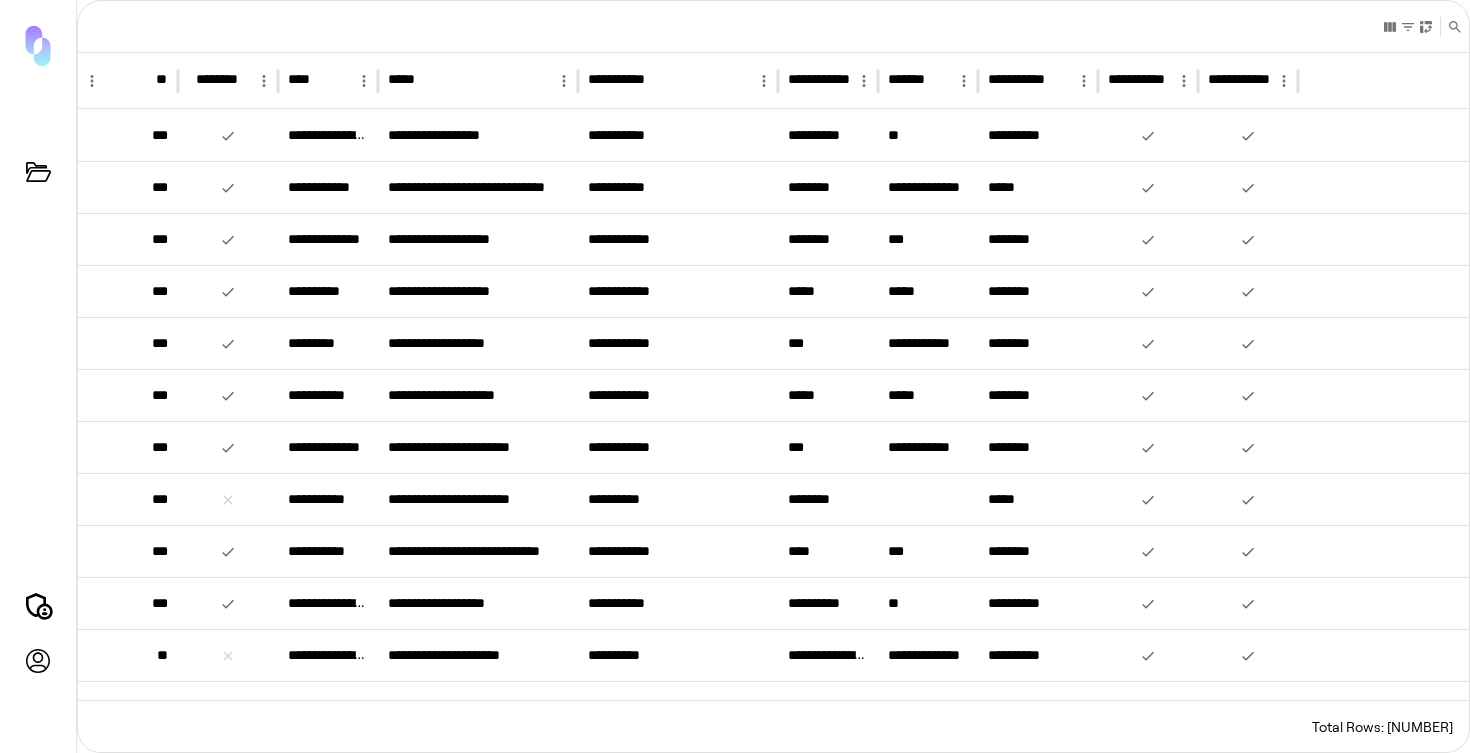 scroll, scrollTop: 185, scrollLeft: 0, axis: vertical 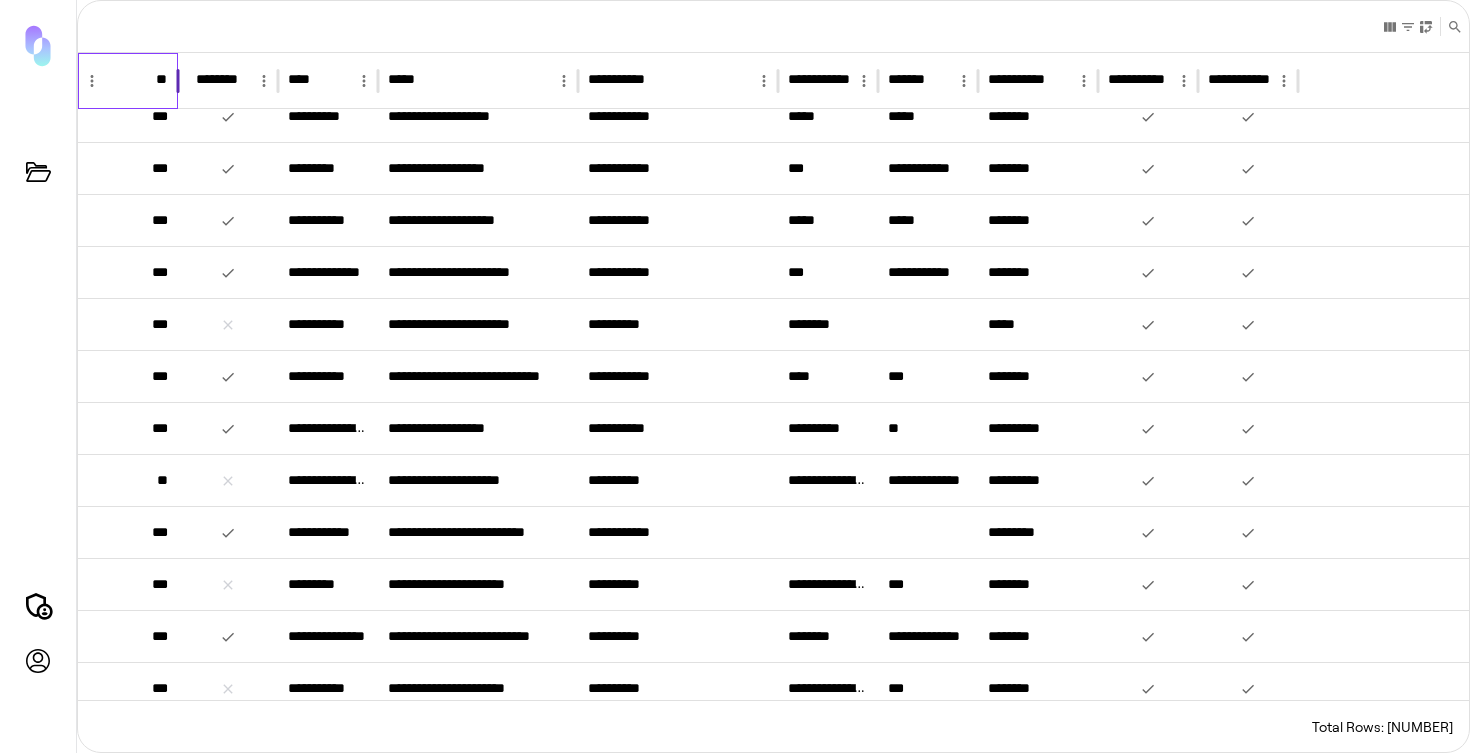 click on "**" at bounding box center (162, 81) 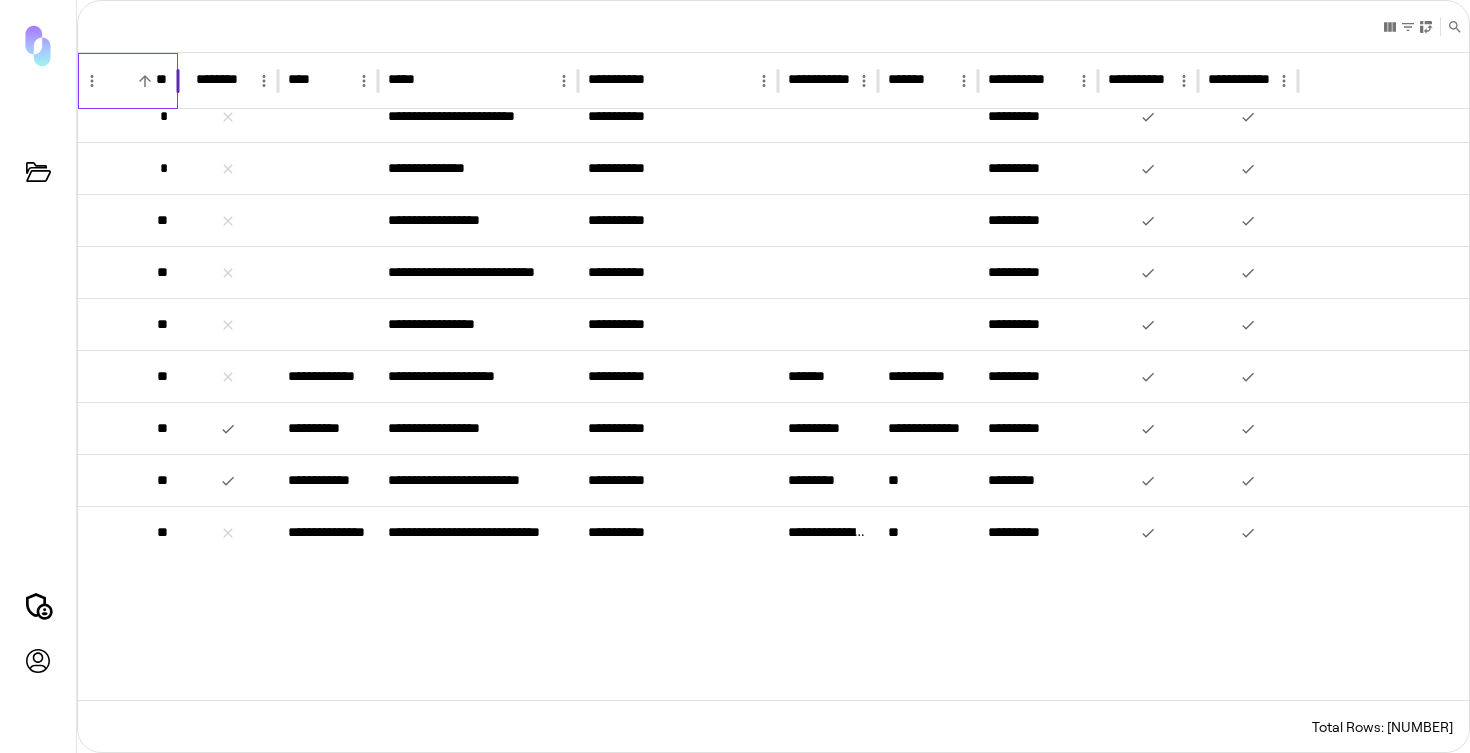 scroll, scrollTop: 0, scrollLeft: 0, axis: both 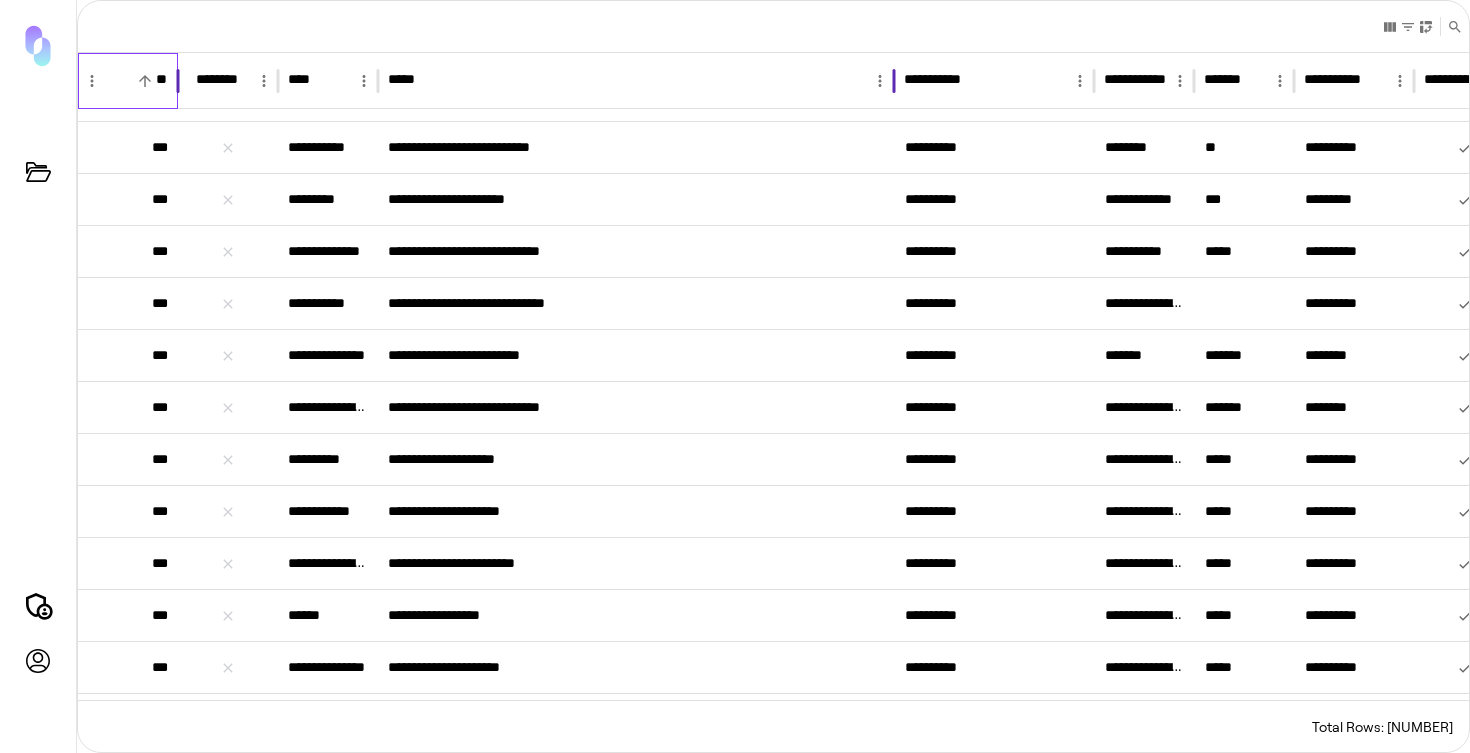 drag, startPoint x: 580, startPoint y: 76, endPoint x: 835, endPoint y: 67, distance: 255.15877 